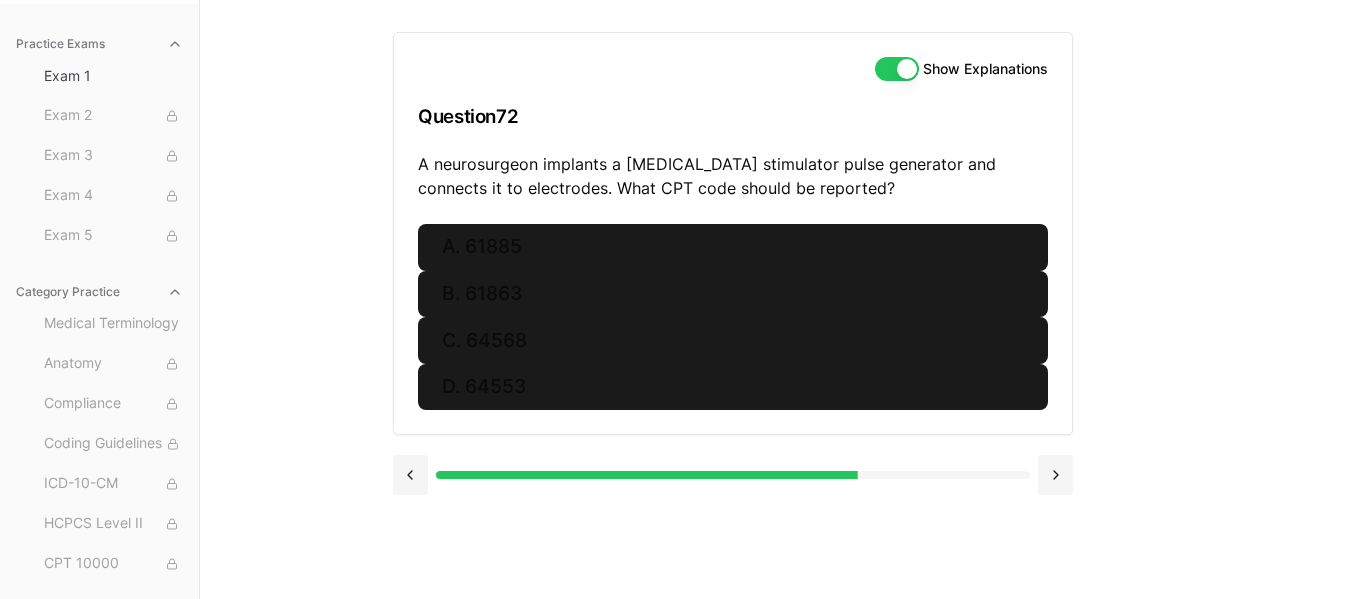 scroll, scrollTop: 0, scrollLeft: 0, axis: both 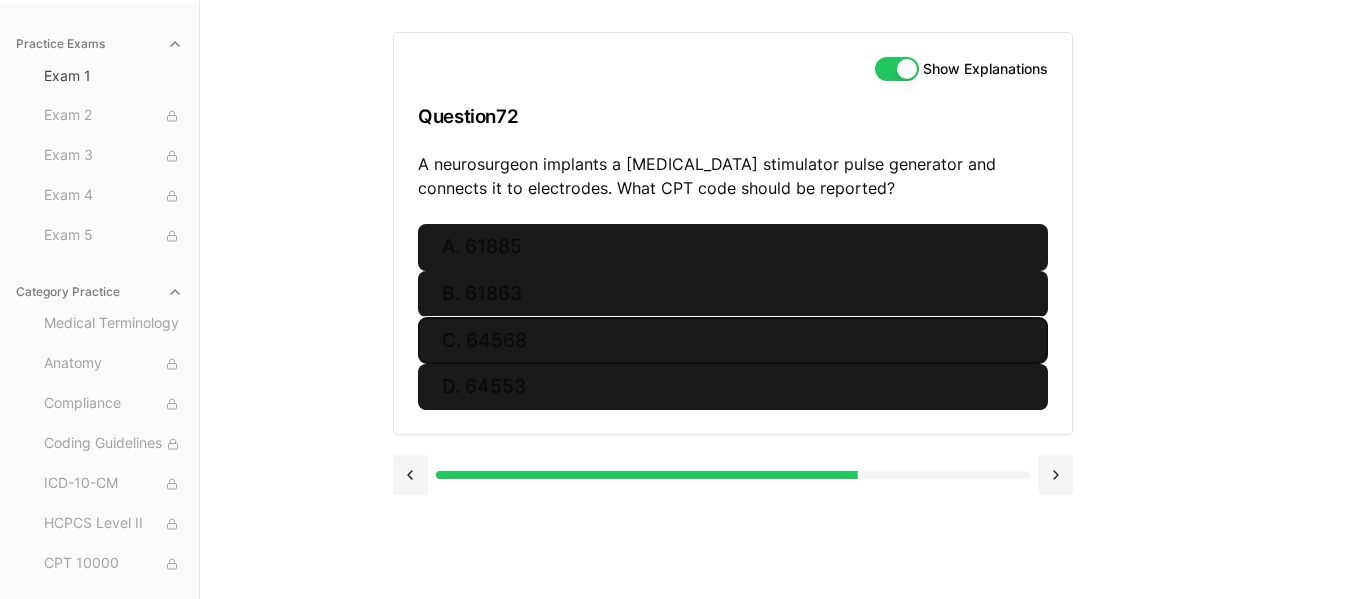 click on "C. 64568" at bounding box center (733, 340) 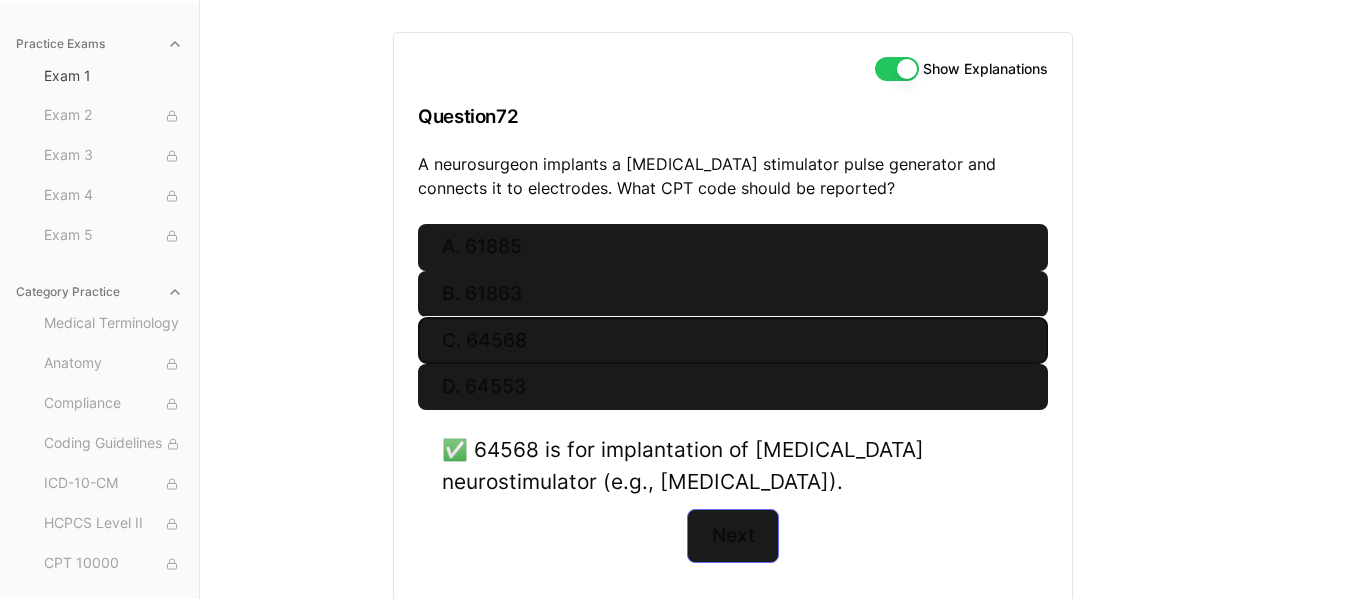 click on "Next" at bounding box center [732, 536] 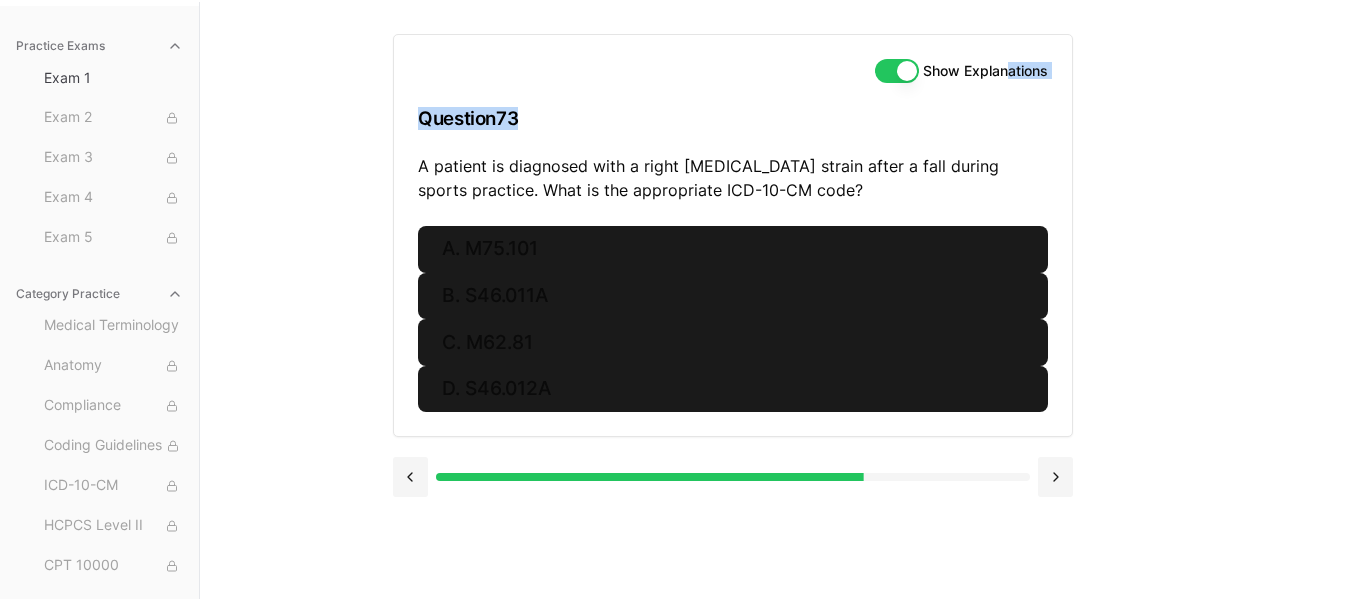 scroll, scrollTop: 0, scrollLeft: 0, axis: both 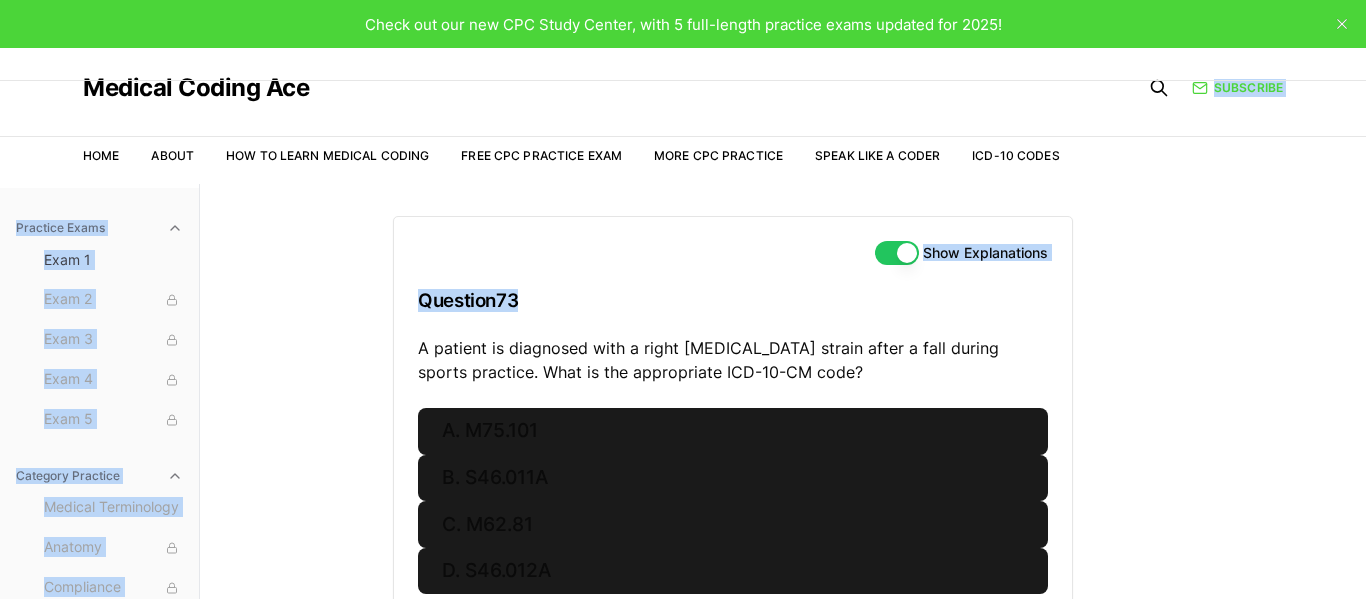 drag, startPoint x: 1120, startPoint y: 125, endPoint x: 1041, endPoint y: 136, distance: 79.762146 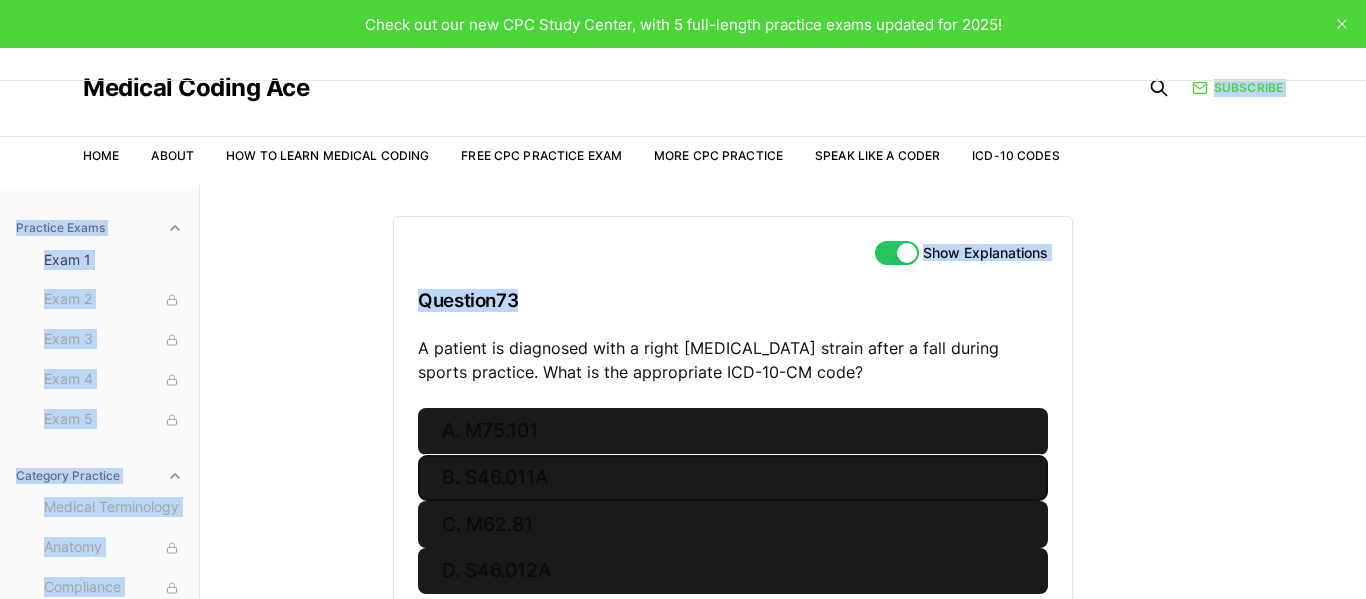 click on "B. S46.011A" at bounding box center [733, 478] 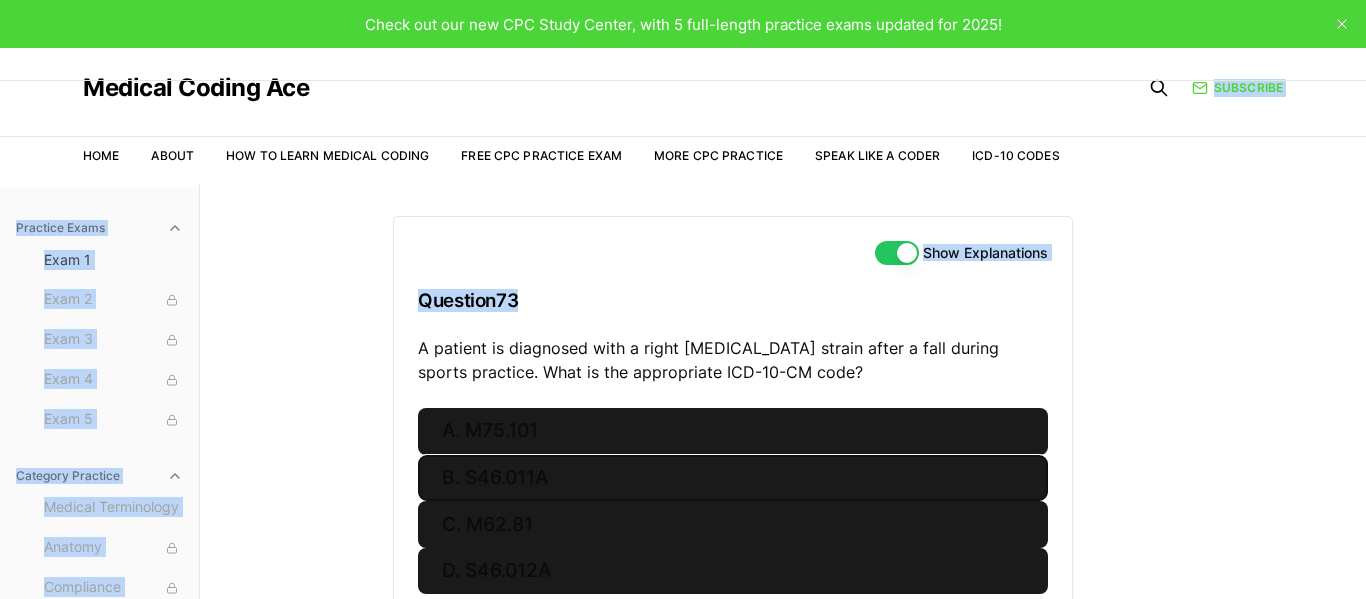 click on "Show Explanations Question  73 A patient is diagnosed with a right [MEDICAL_DATA] strain after a fall during sports practice. What is the appropriate ICD-10-CM code? A. M75.101 B. S46.011A C. M62.81 D. S46.012A ✅ S46.011A is for strain of the muscles and tendons of the [MEDICAL_DATA], right shoulder, initial encounter. Next" at bounding box center (783, 483) 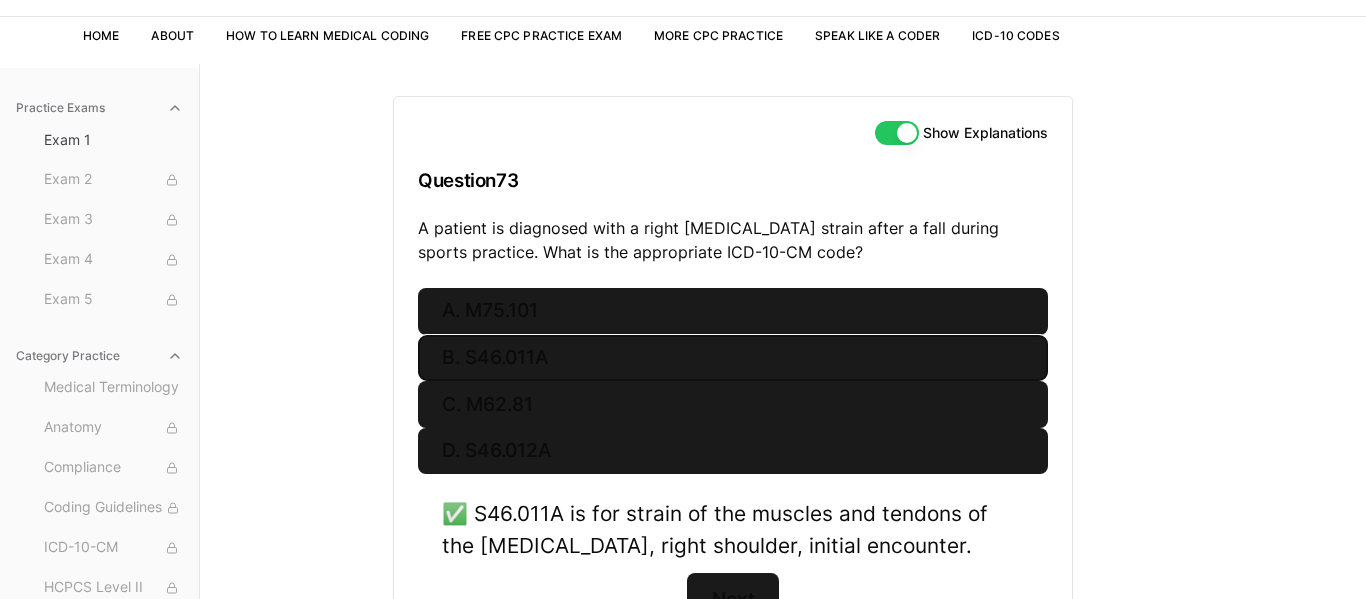 scroll, scrollTop: 160, scrollLeft: 0, axis: vertical 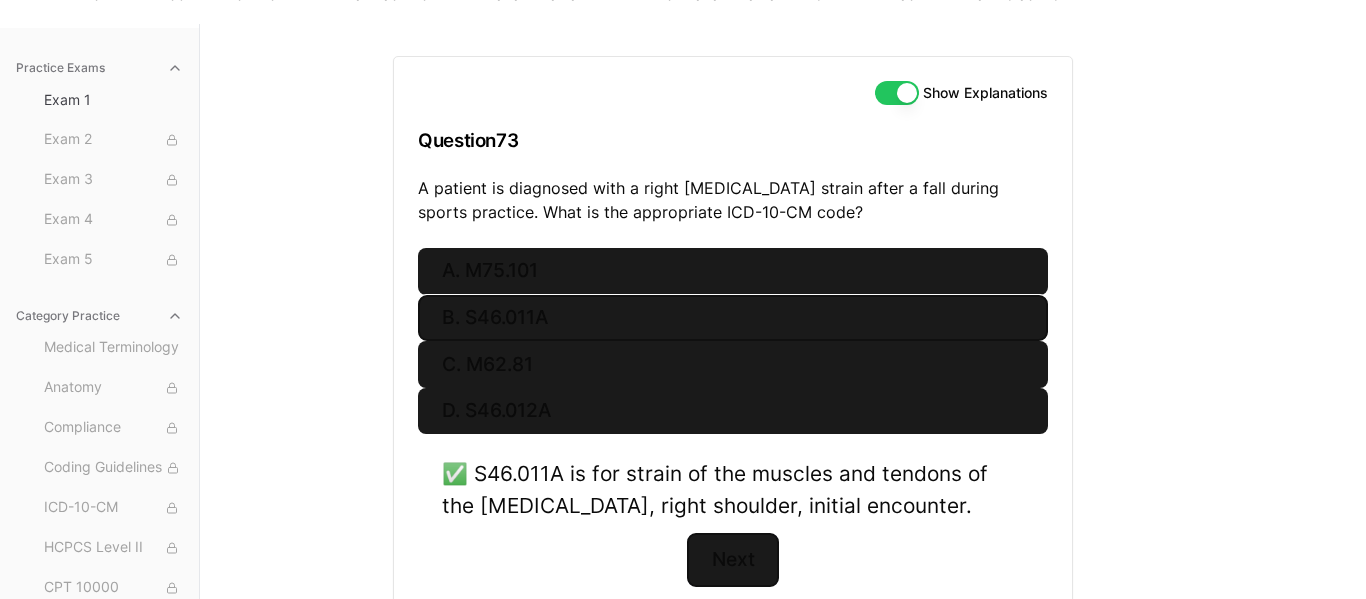 click on "Next" at bounding box center [732, 560] 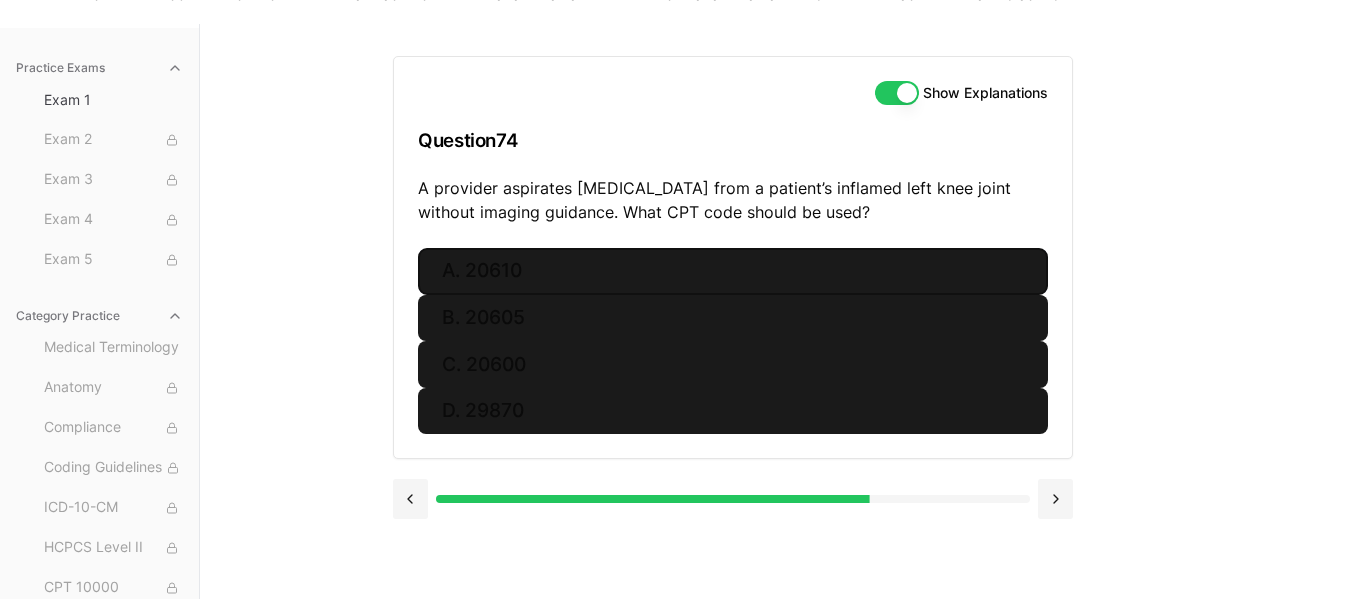 click on "A. 20610" at bounding box center [733, 271] 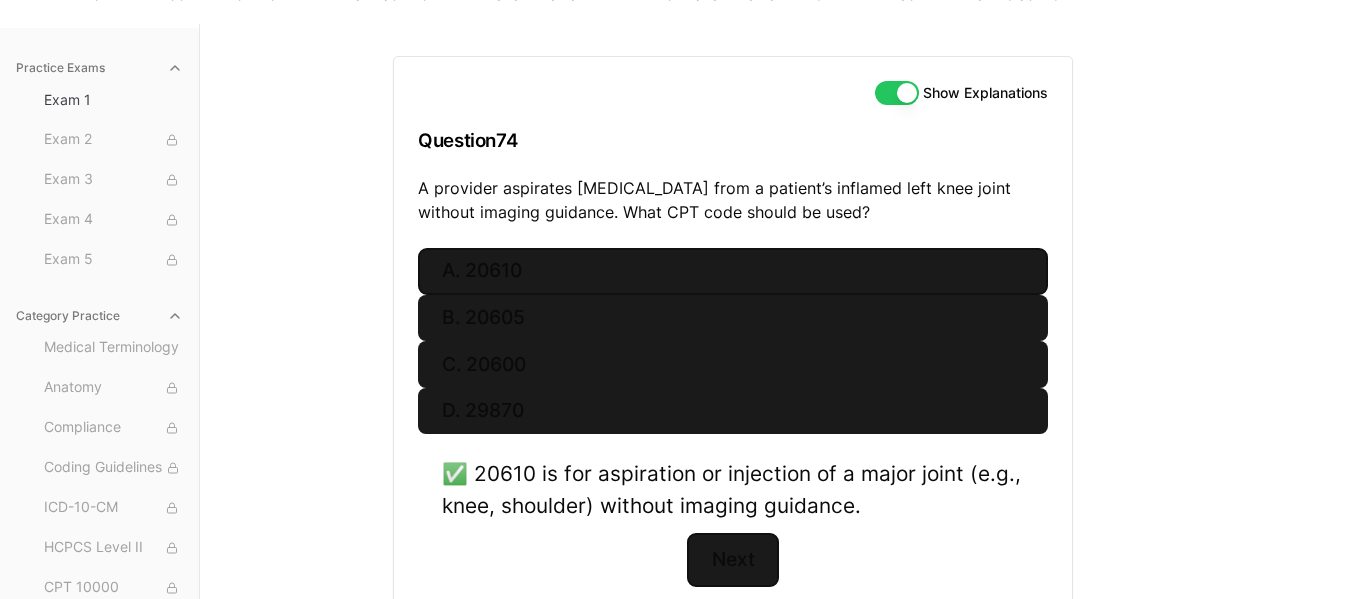 click on "Next" at bounding box center [732, 560] 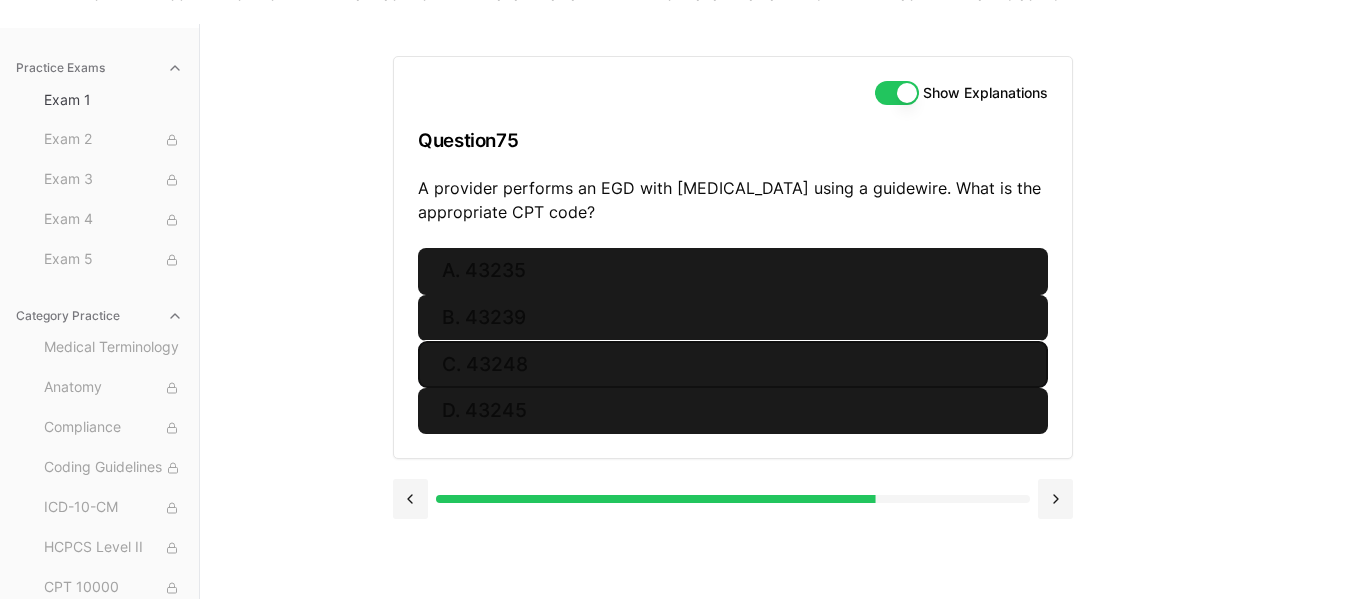 click on "C. 43248" at bounding box center [733, 364] 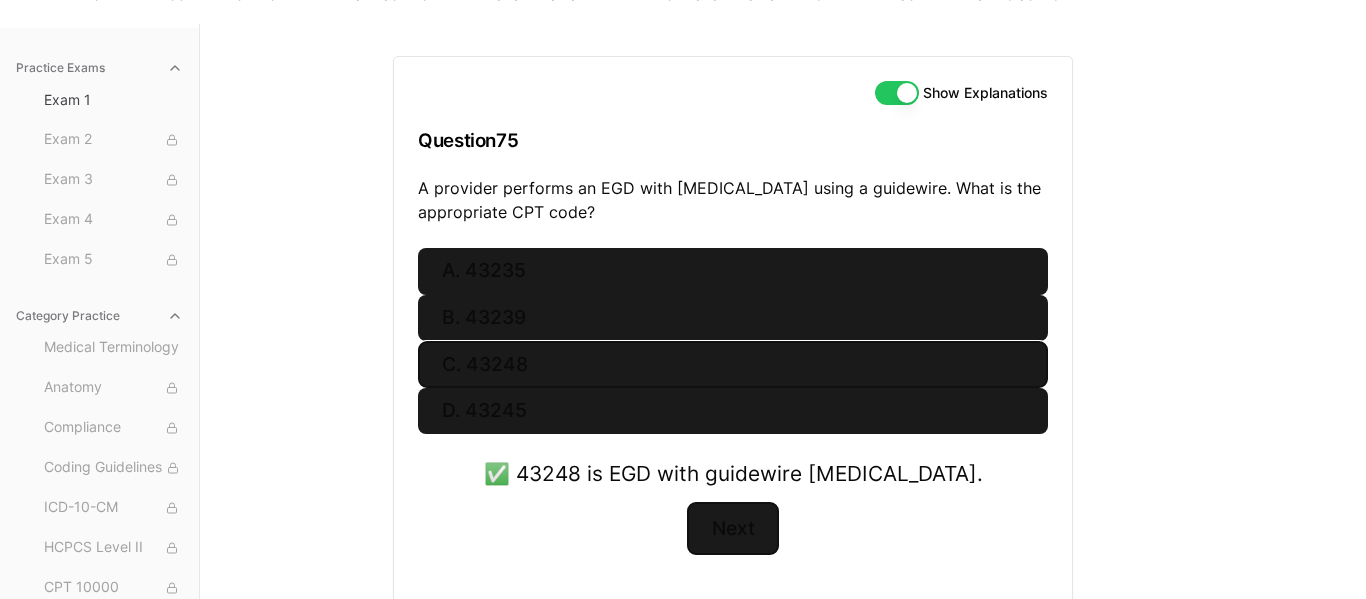 click on "Next" at bounding box center [732, 529] 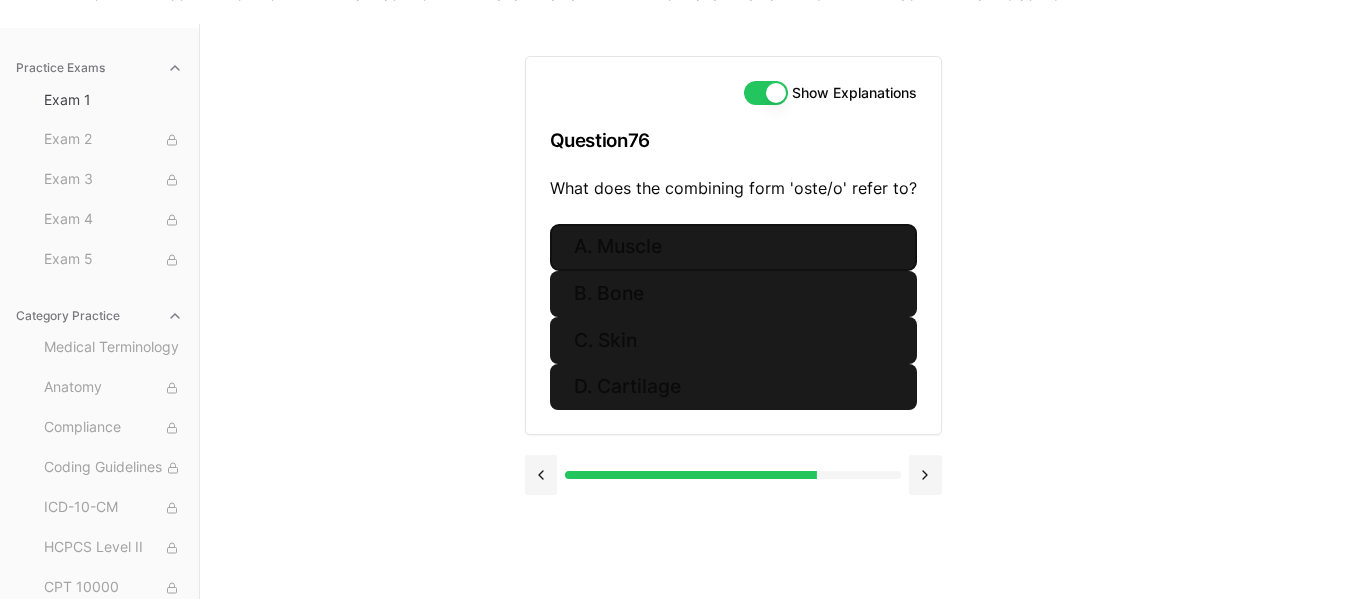 click on "A. Muscle" at bounding box center (733, 247) 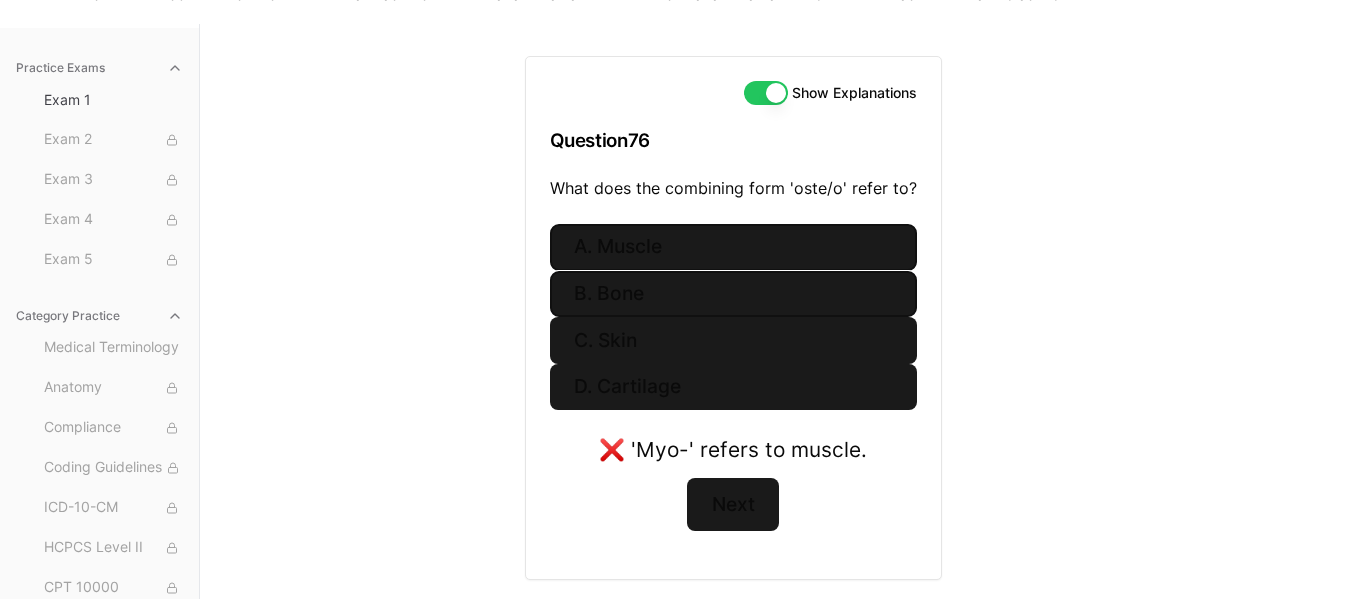 click on "B. Bone" at bounding box center (733, 294) 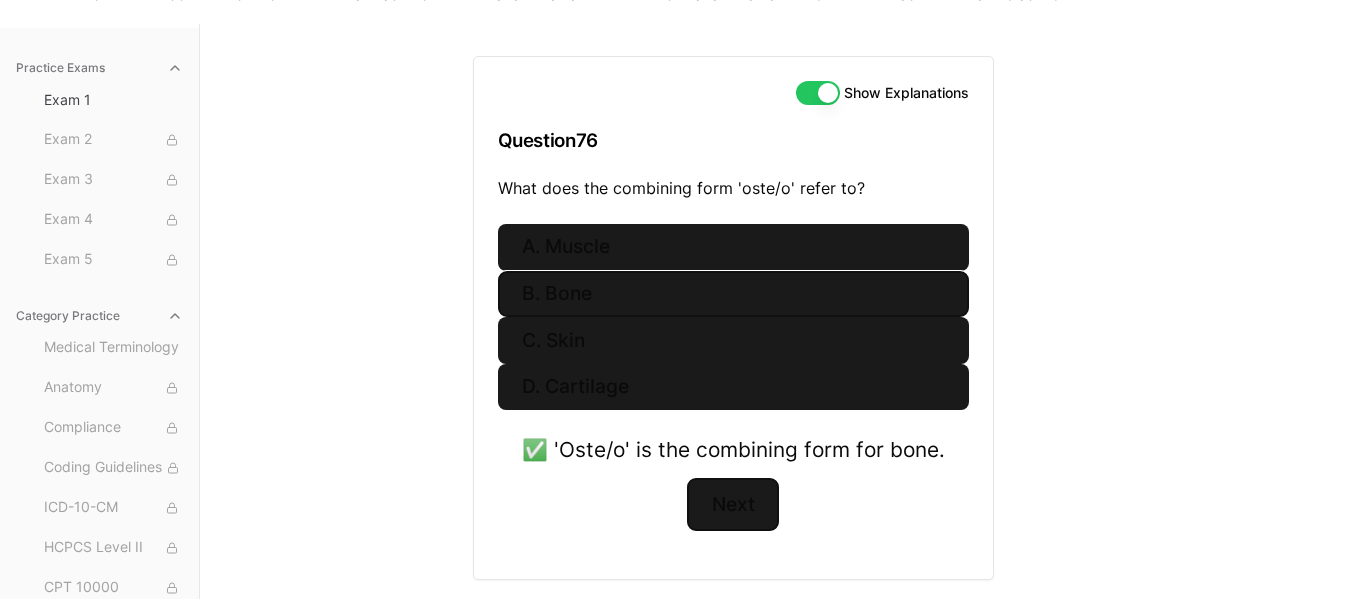 click on "Next" at bounding box center [732, 505] 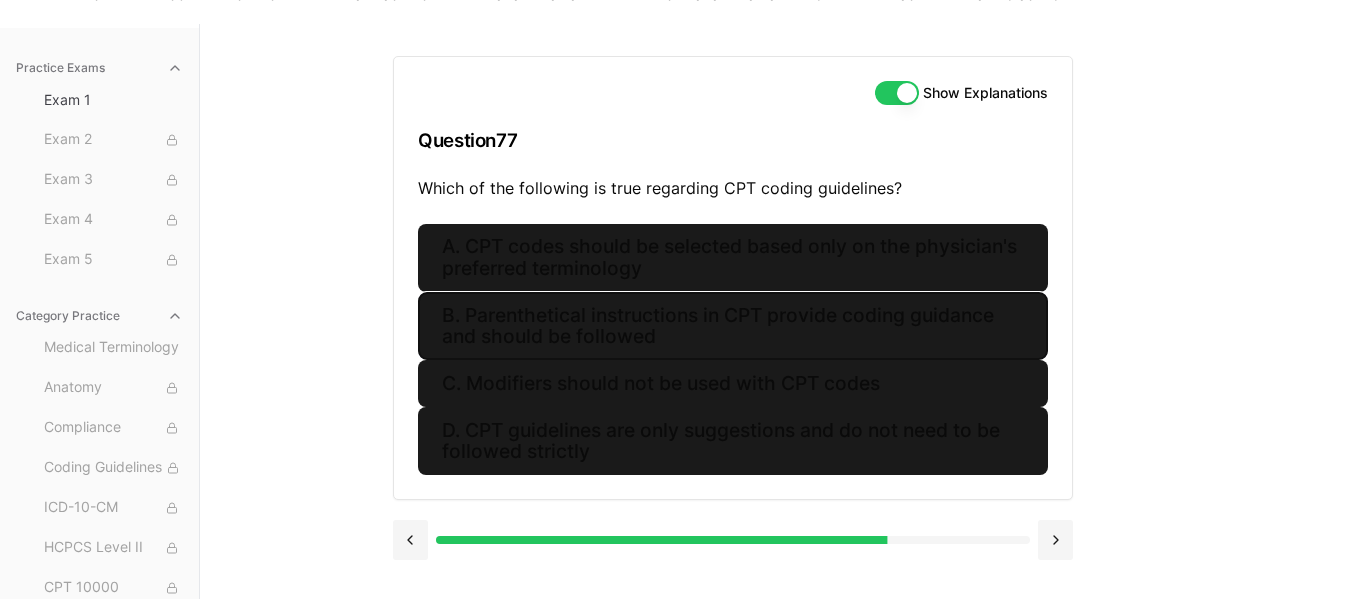 click on "B. Parenthetical instructions in CPT provide coding guidance and should be followed" at bounding box center [733, 326] 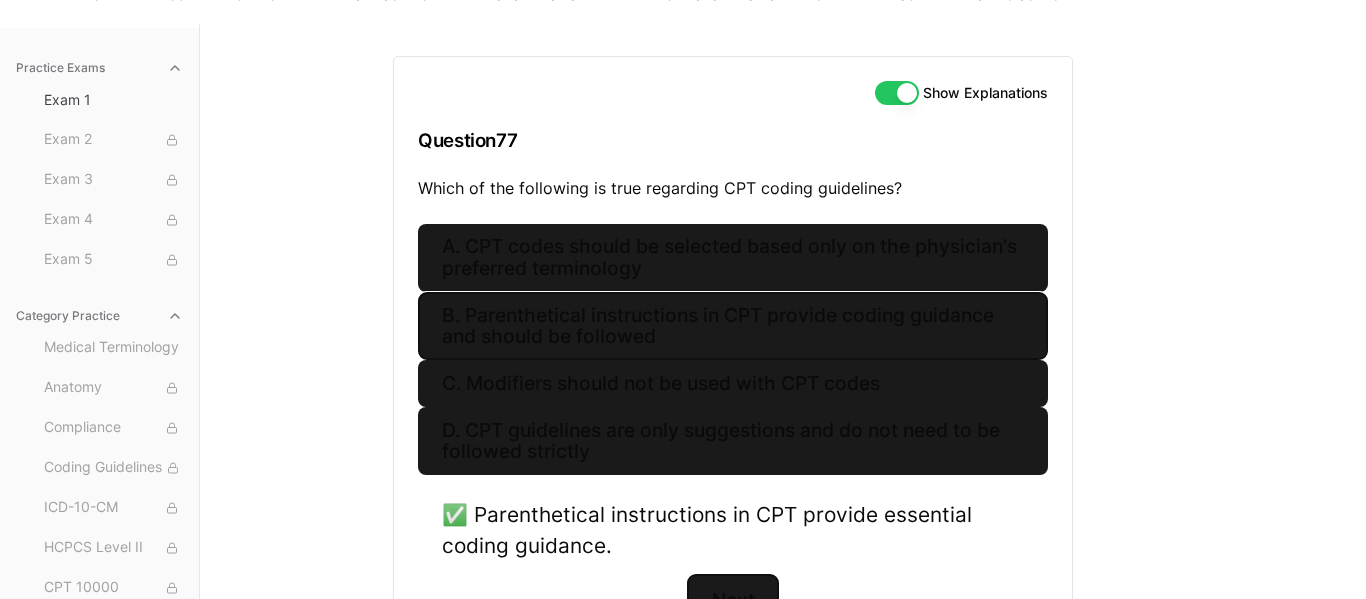 click on "Next" at bounding box center [732, 601] 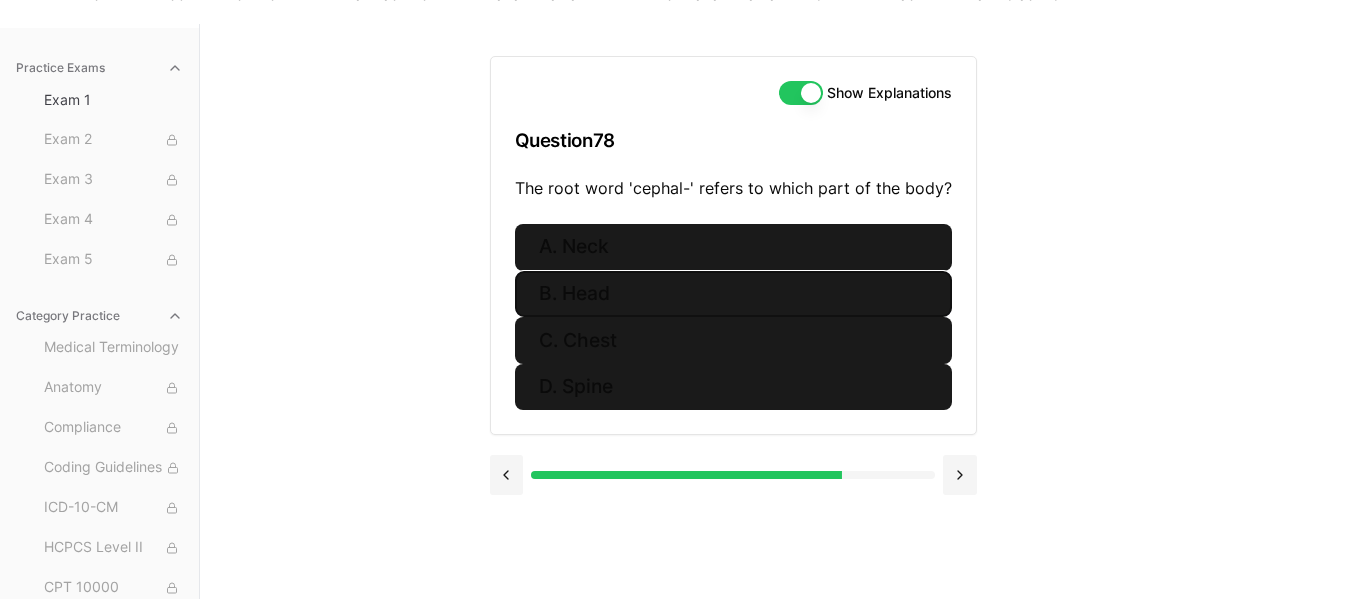 click on "B. Head" at bounding box center [733, 294] 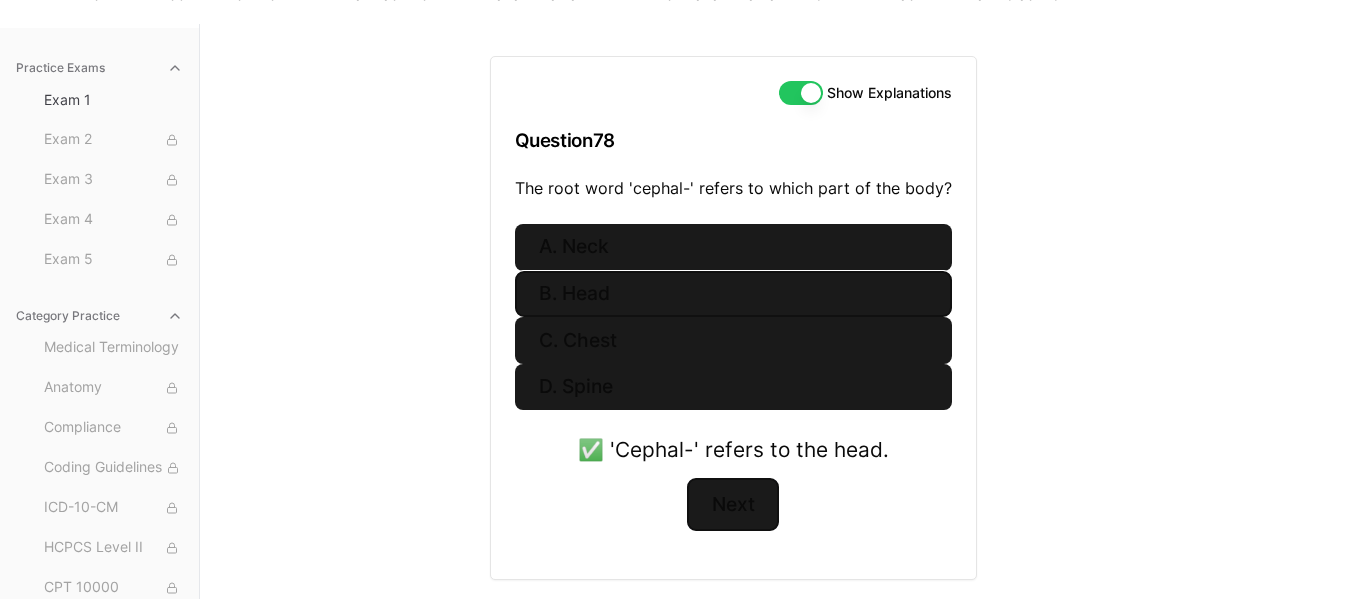 click on "Next" at bounding box center (732, 505) 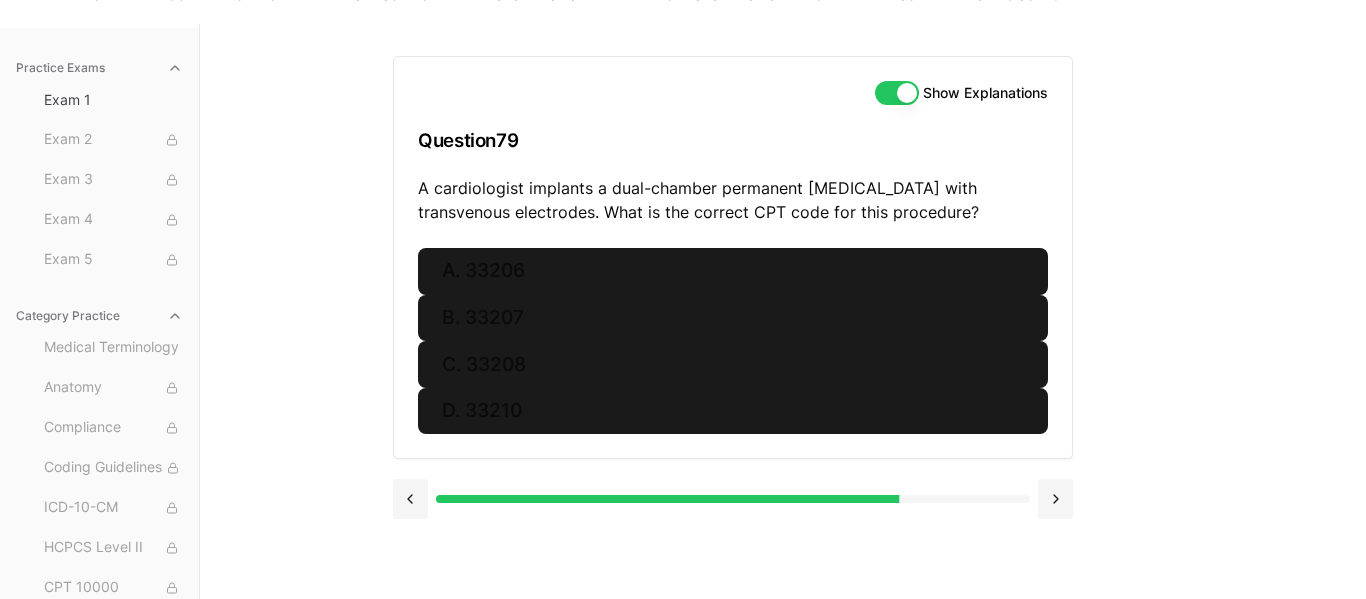 click on "Practice Exams Exam 1   Exam 2   Exam 3   Exam 4   Exam 5   Category Practice Medical Terminology   Anatomy   Compliance   Coding Guidelines   ICD-10-CM   HCPCS Level II   CPT 10000   CPT 20000   CPT 30000   CPT 40000   CPT 50000   CPT 60000   [MEDICAL_DATA]   Pathology   Medicine   E/M   Anesthesia   Case Studies   Show Explanations Question  79 A cardiologist implants a dual-chamber permanent [MEDICAL_DATA] with transvenous electrodes. What is the correct CPT code for this procedure? A. 33206 B. 33207 C. 33208 D. 33210" at bounding box center (683, 323) 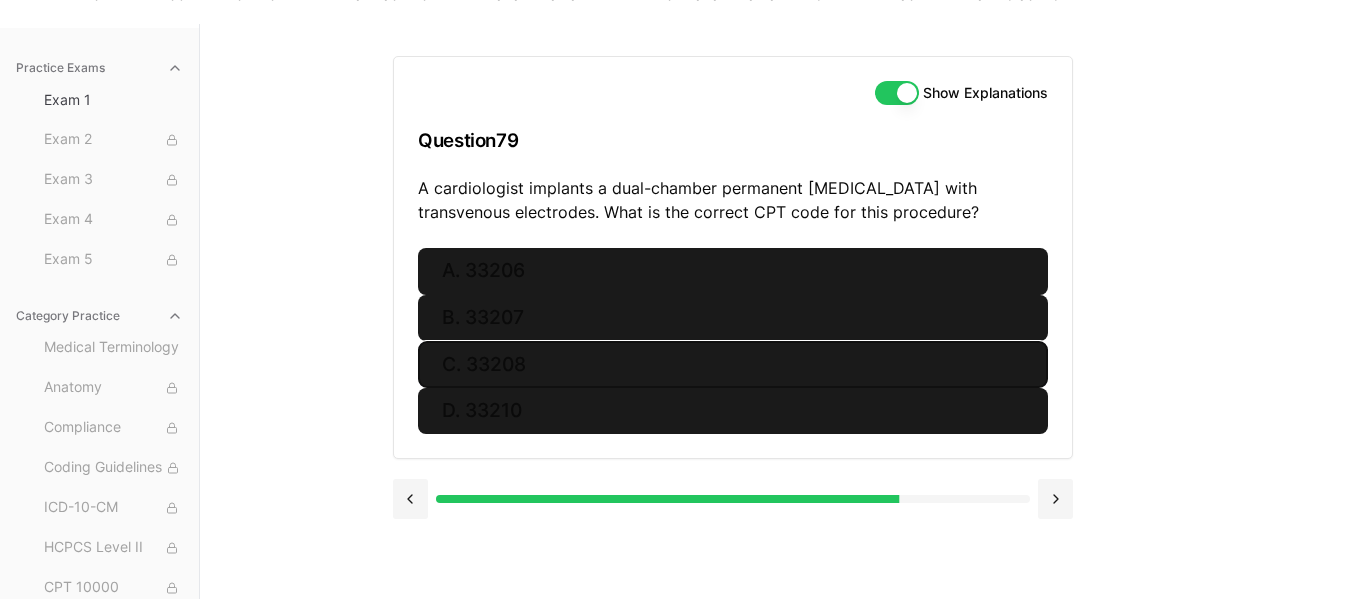 click on "C. 33208" at bounding box center [733, 364] 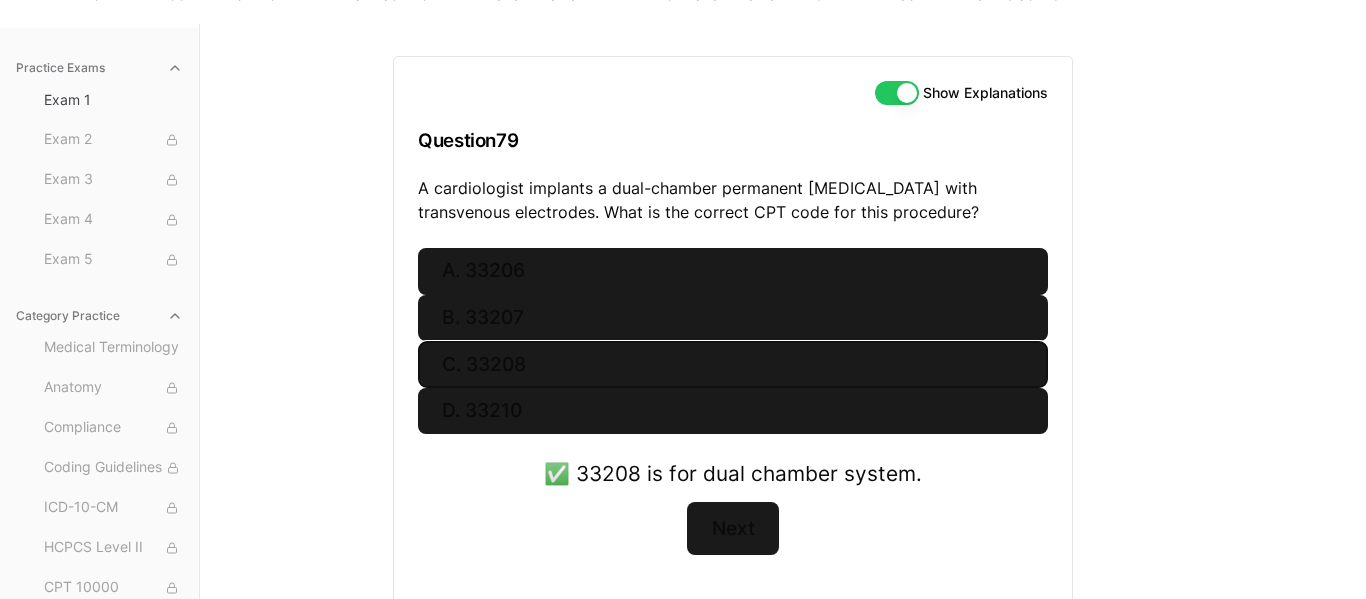 click on "Practice Exams Exam 1   Exam 2   Exam 3   Exam 4   Exam 5   Category Practice Medical Terminology   Anatomy   Compliance   Coding Guidelines   ICD-10-CM   HCPCS Level II   CPT 10000   CPT 20000   CPT 30000   CPT 40000   CPT 50000   CPT 60000   [MEDICAL_DATA]   Pathology   Medicine   E/M   Anesthesia   Case Studies   Show Explanations Question  79 A cardiologist implants a dual-chamber permanent [MEDICAL_DATA] with transvenous electrodes. What is the correct CPT code for this procedure? A. 33206 B. 33207 C. 33208 D. 33210 ✅ 33208 is for dual chamber system. Next" at bounding box center (683, 323) 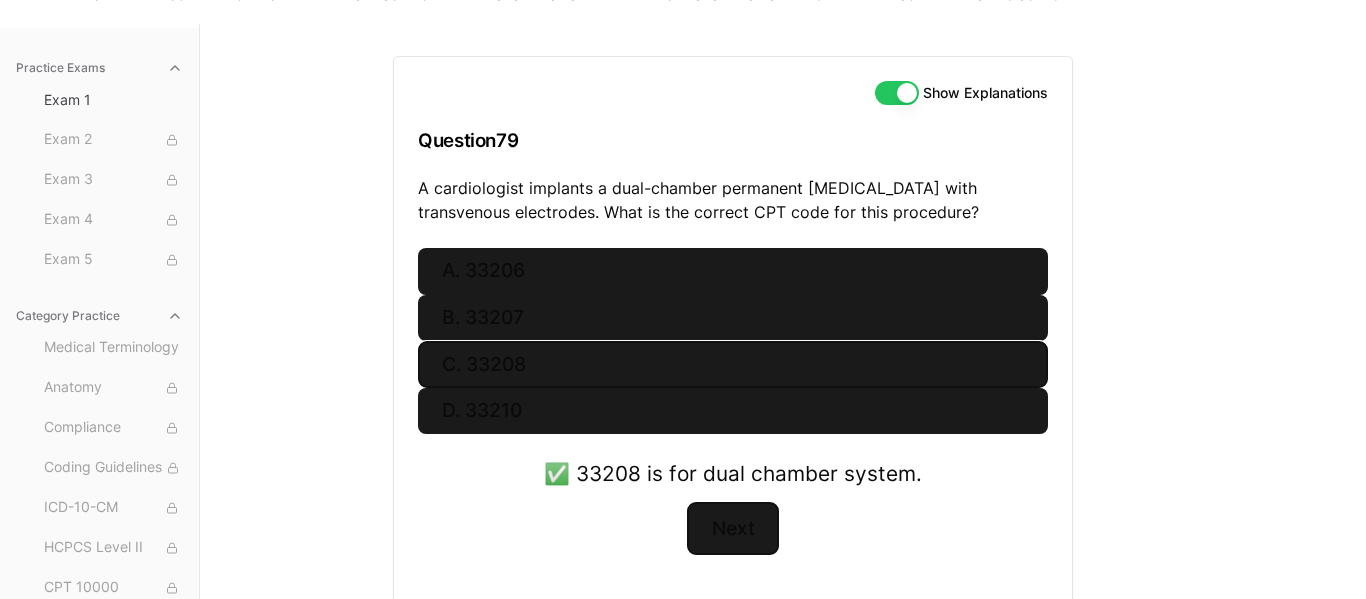 click on "Next" at bounding box center [732, 529] 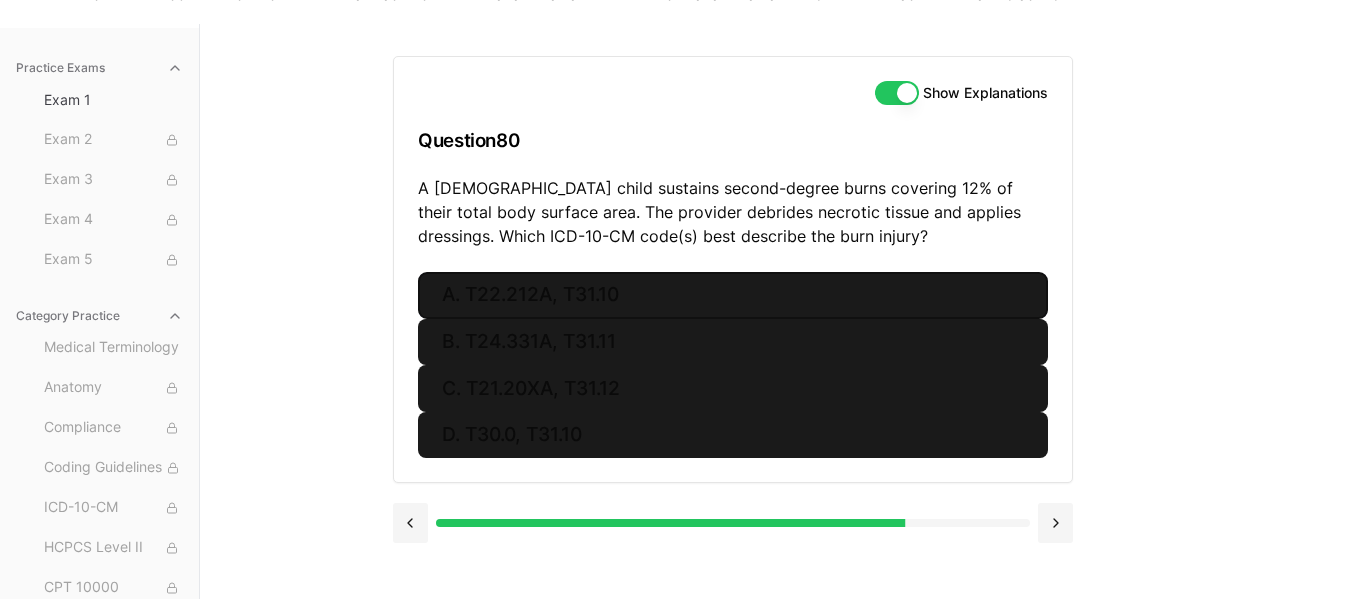 click on "A. T22.212A, T31.10" at bounding box center [733, 295] 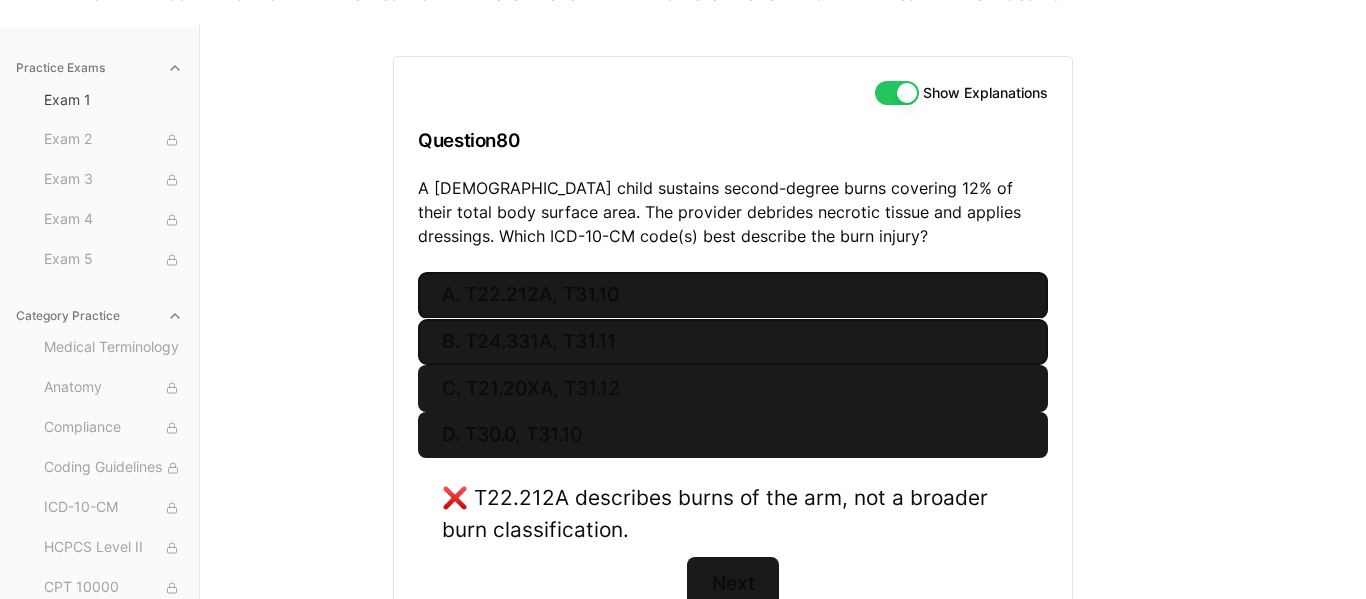 click on "B. T24.331A, T31.11" at bounding box center (733, 342) 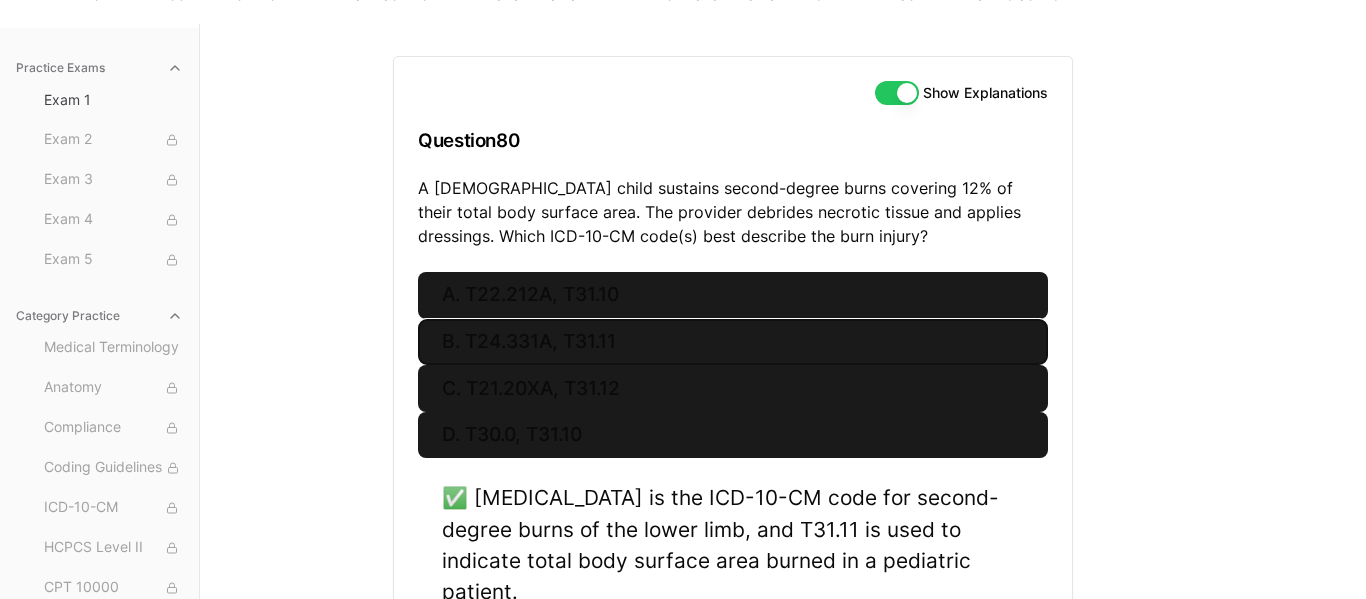 click on "Next" at bounding box center (732, 646) 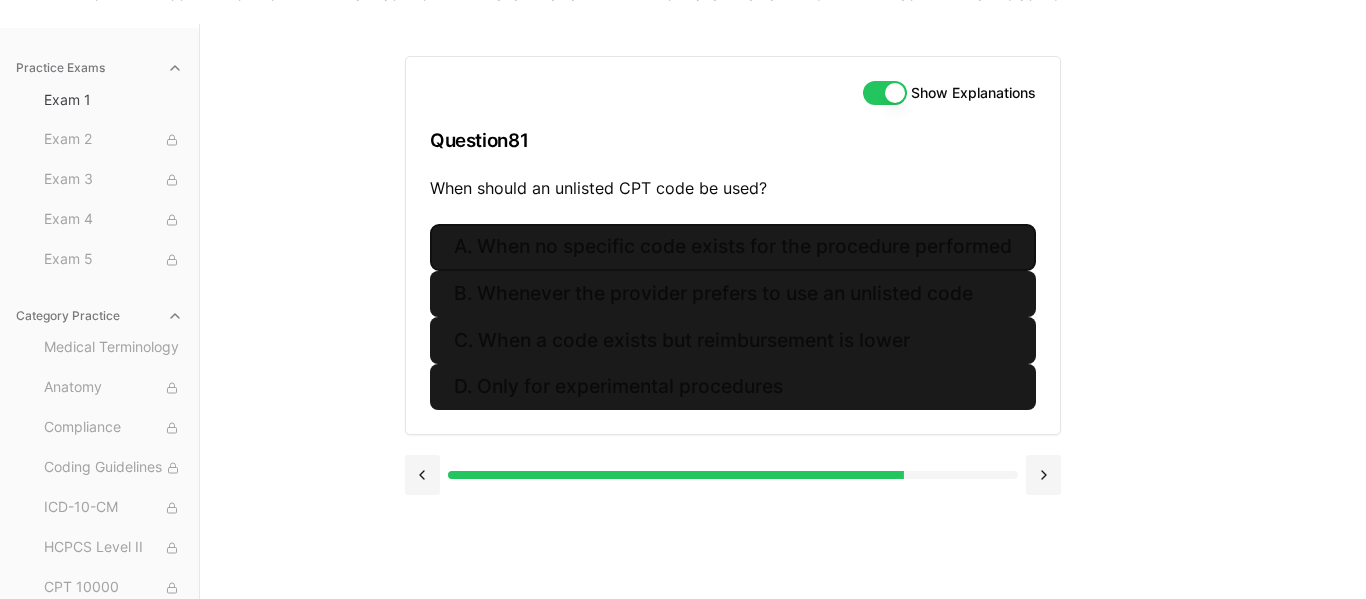 click on "A. When no specific code exists for the procedure performed" at bounding box center (733, 247) 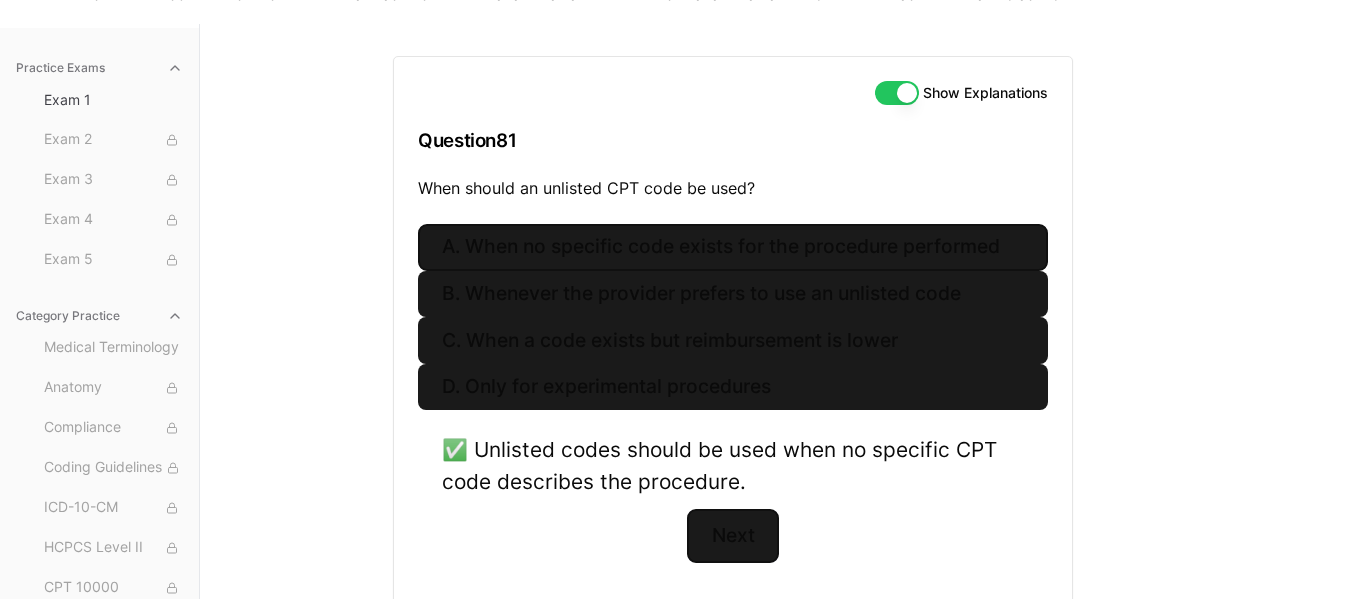 click on "Next" at bounding box center (732, 536) 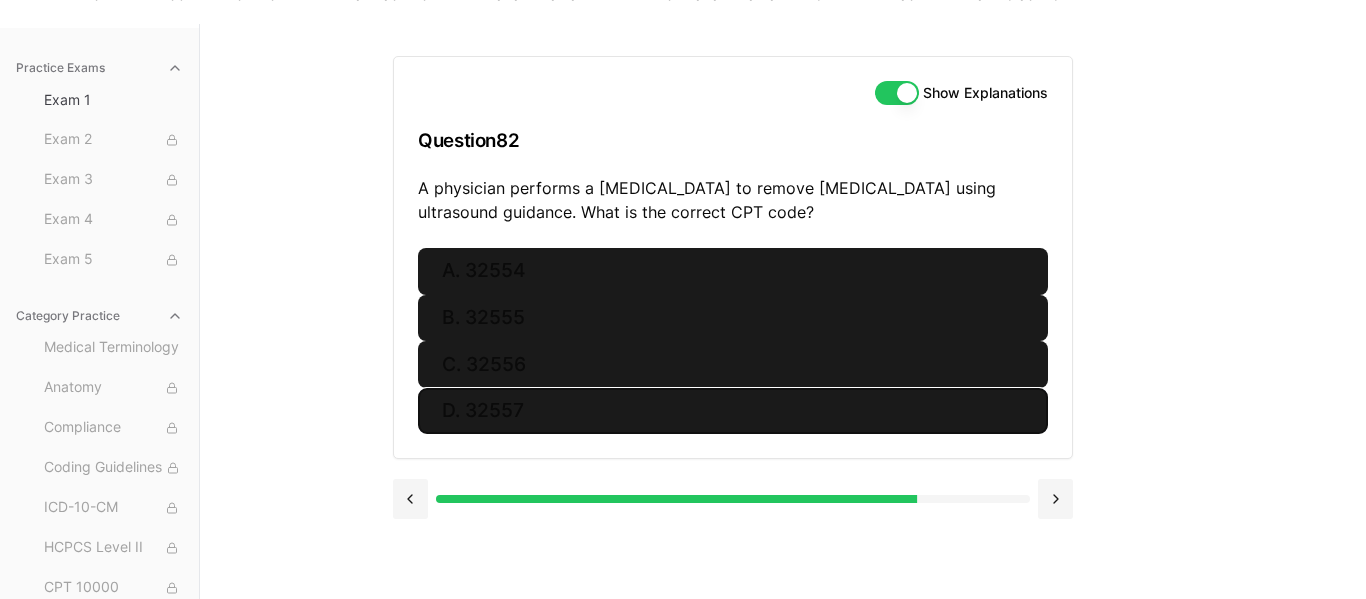 click on "D. 32557" at bounding box center [733, 411] 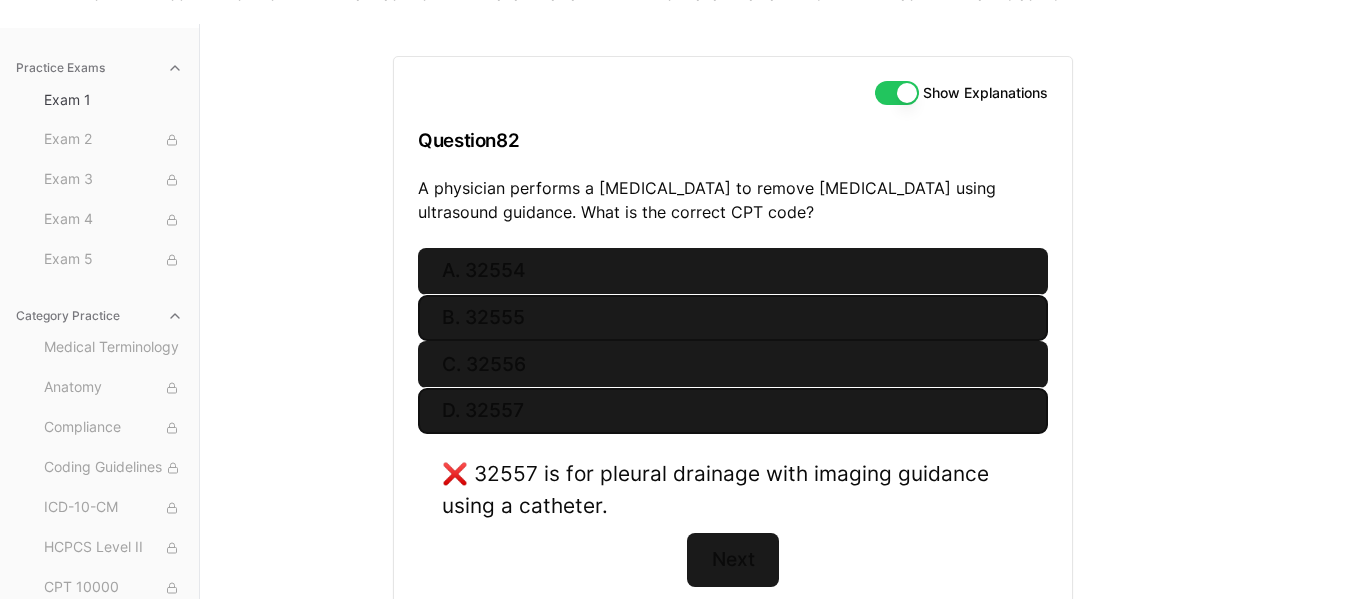 click on "B. 32555" at bounding box center (733, 318) 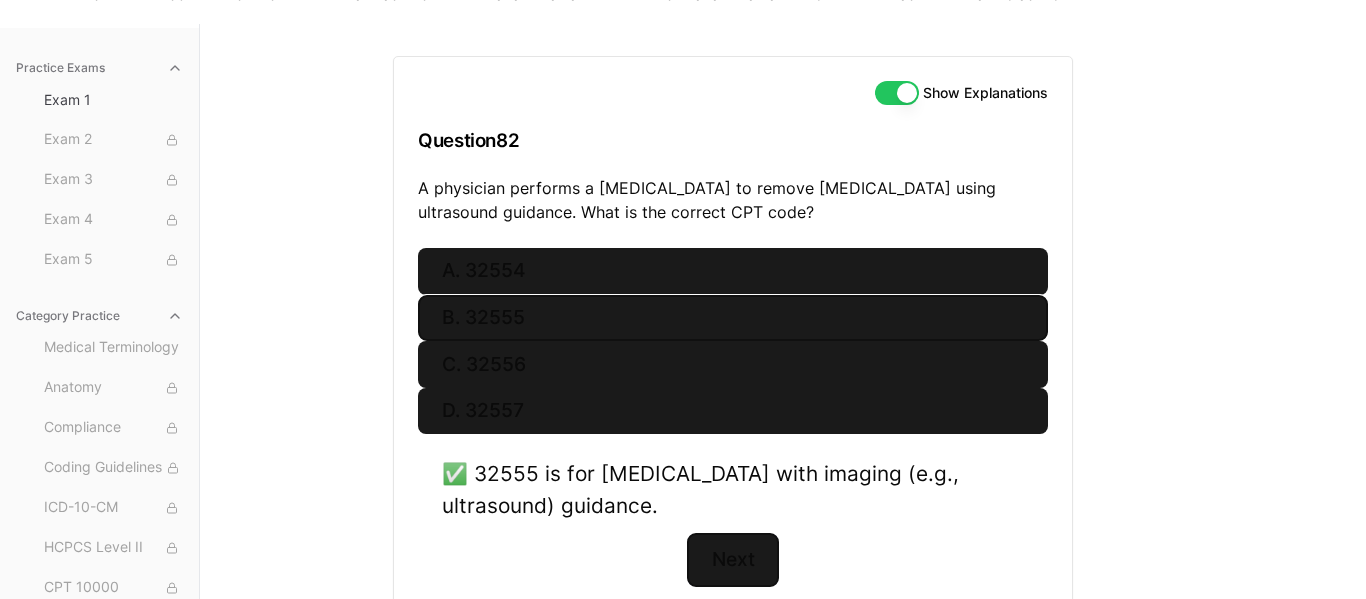 click on "Next" at bounding box center [732, 560] 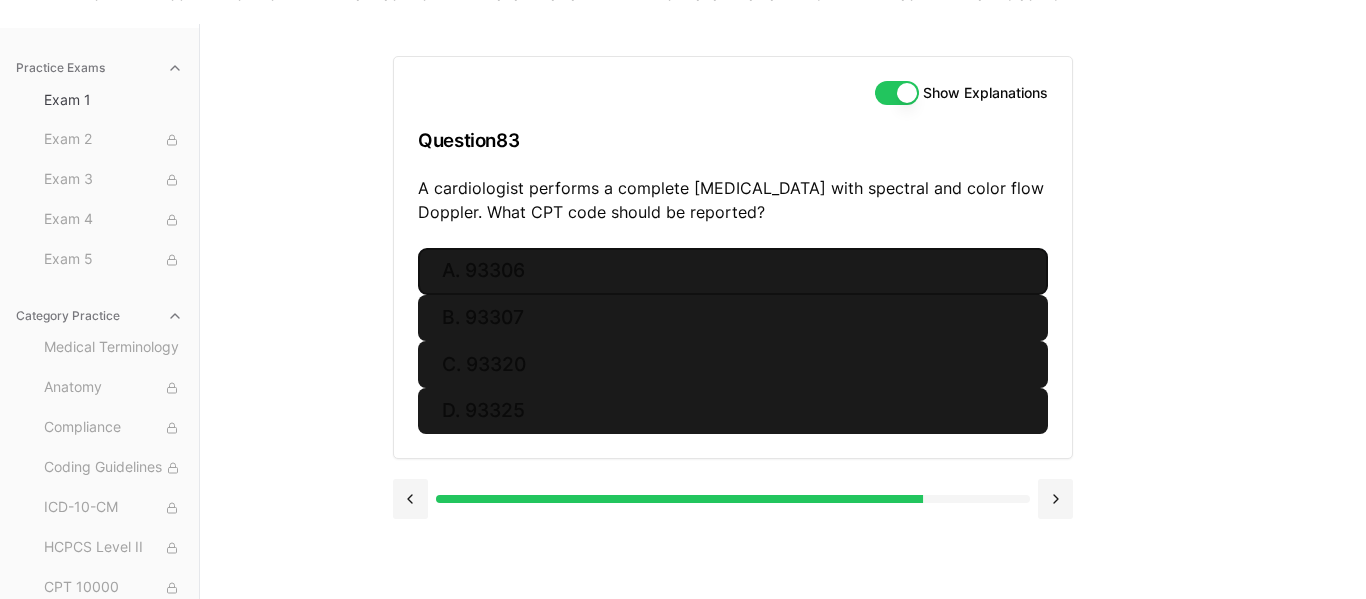 click on "A. 93306" at bounding box center [733, 271] 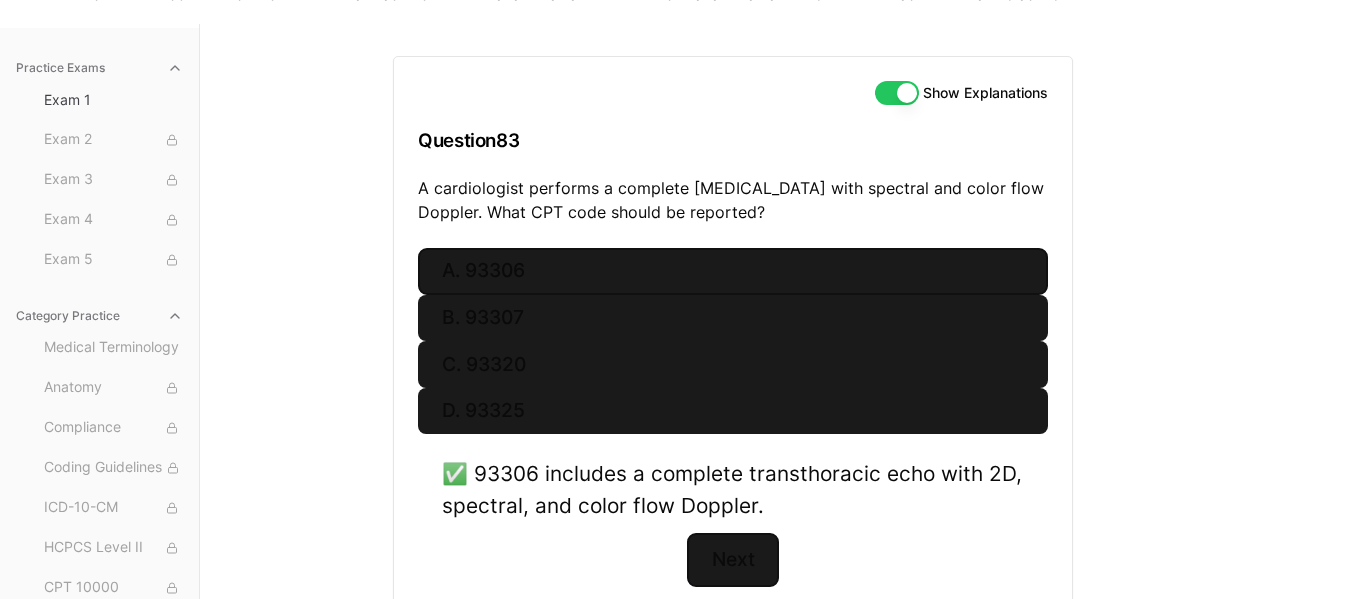 click on "Next" at bounding box center [732, 560] 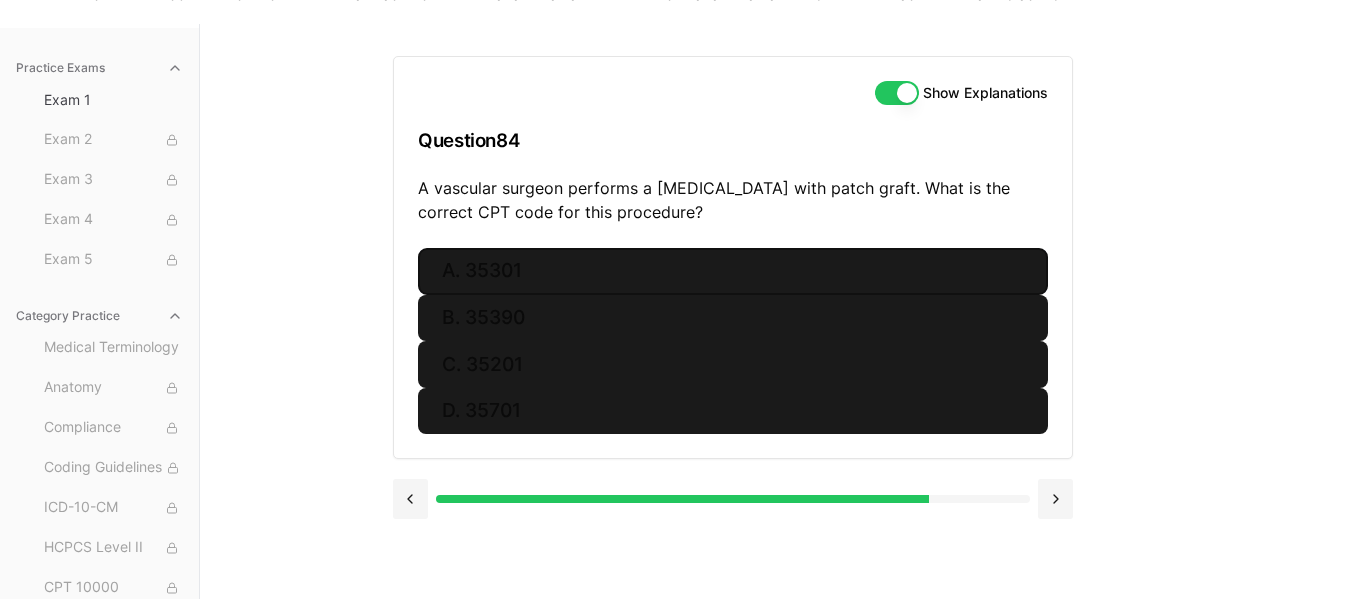 click on "A. 35301" at bounding box center (733, 271) 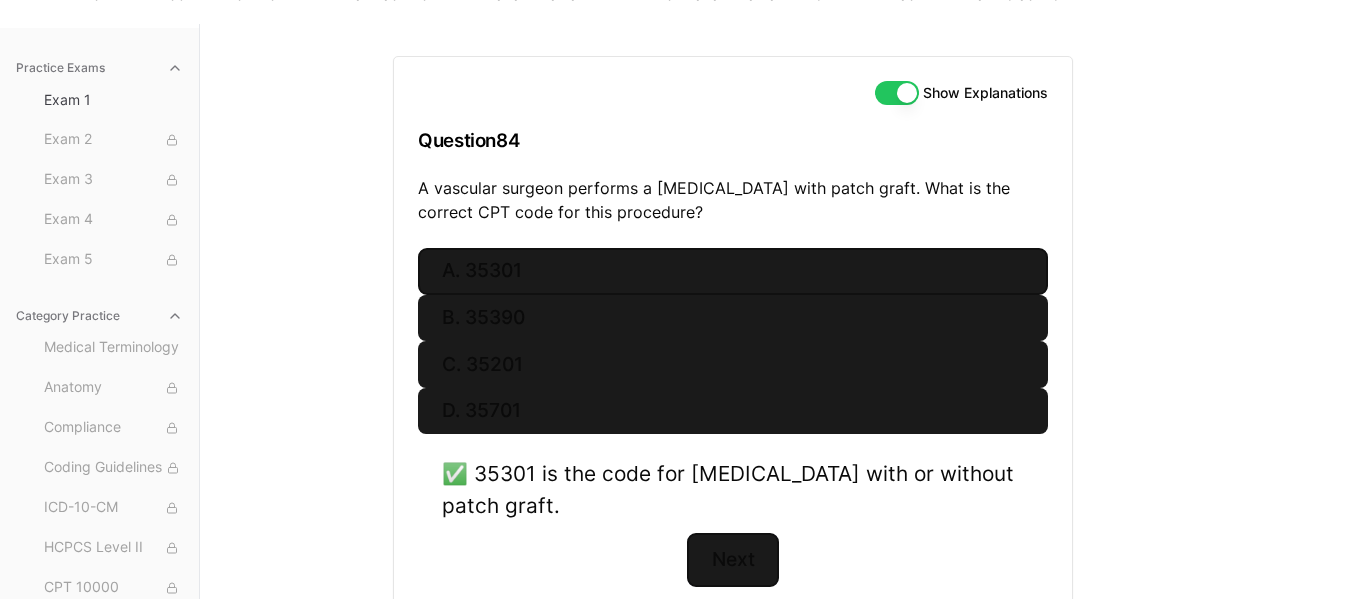 click on "Next" at bounding box center (732, 560) 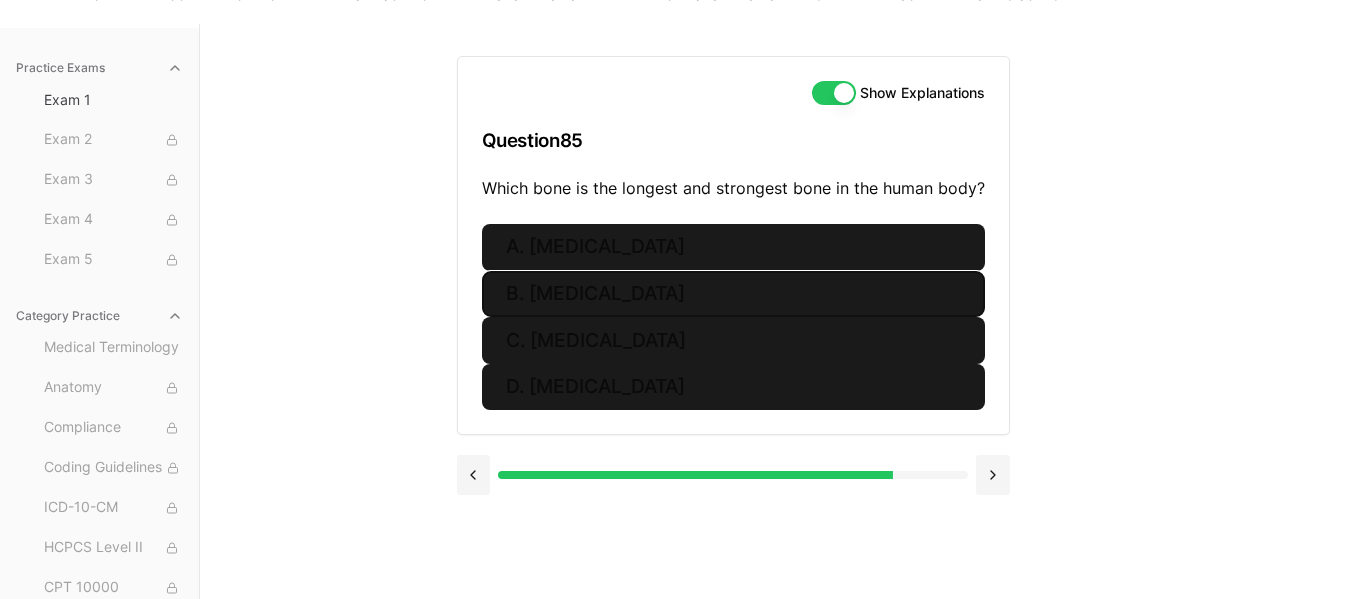 click on "B. [MEDICAL_DATA]" at bounding box center [733, 294] 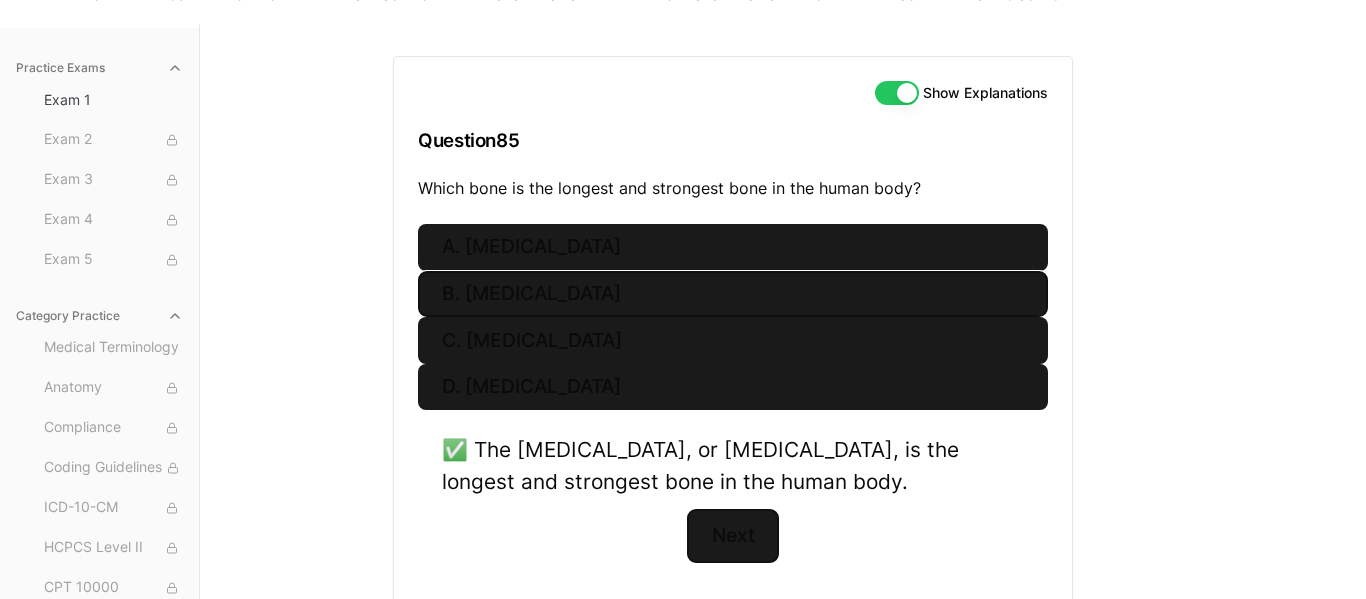 click on "Next" at bounding box center (732, 536) 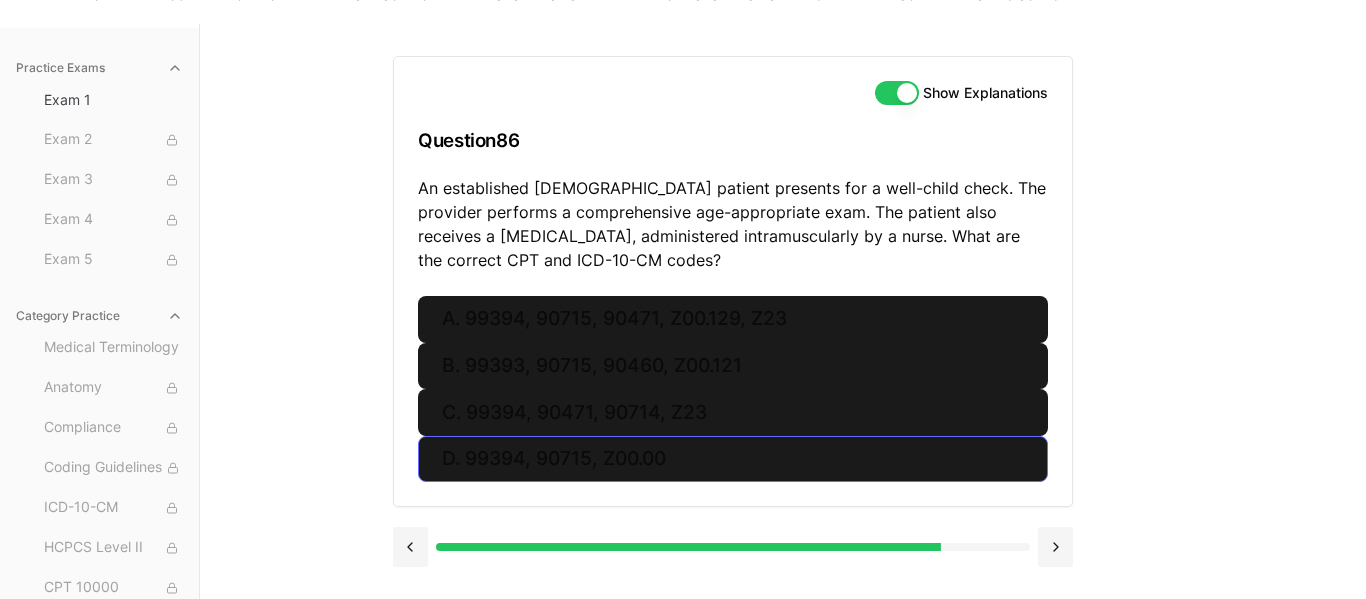 click on "D. 99394, 90715, Z00.00" at bounding box center (733, 459) 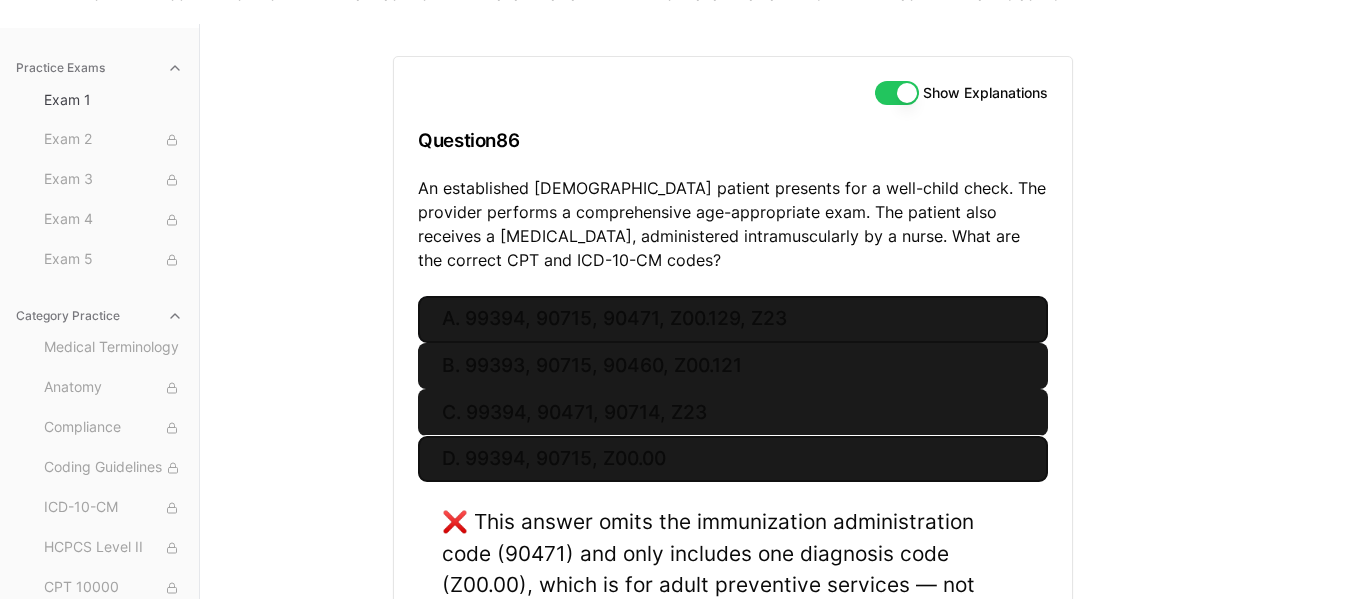 click on "A. 99394, 90715, 90471, Z00.129, Z23" at bounding box center [733, 319] 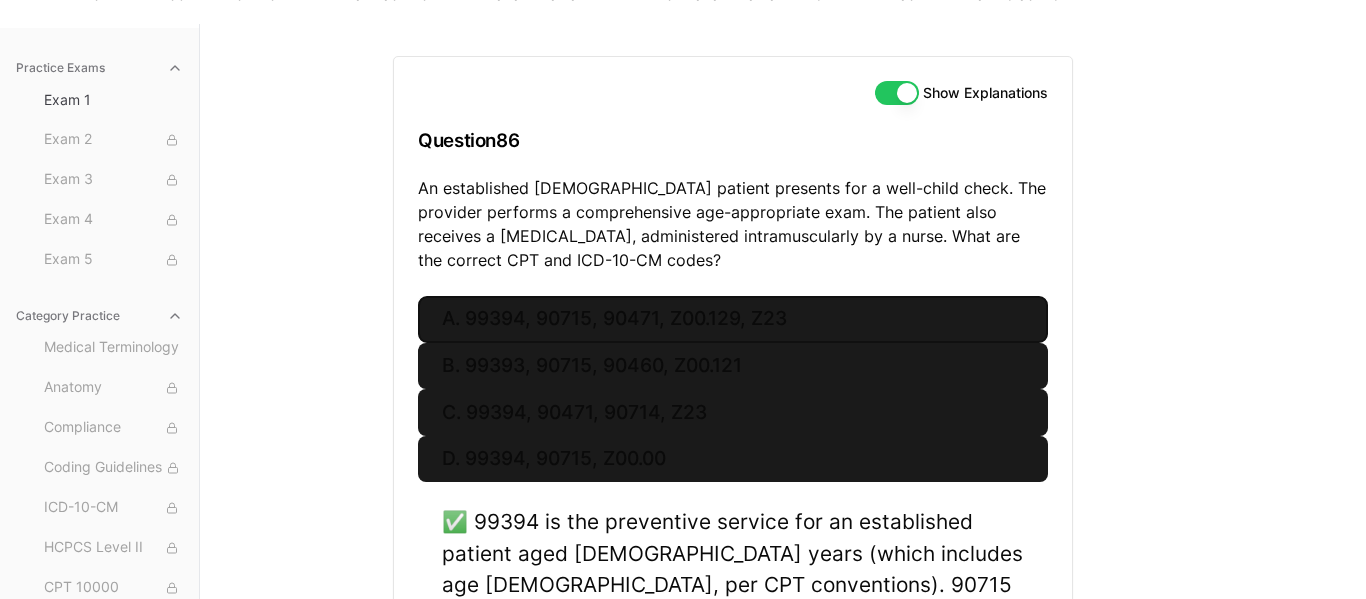 click on "Show Explanations Question  86 An established [DEMOGRAPHIC_DATA] patient presents for a well-child check. The provider performs a comprehensive age-appropriate exam. The patient also receives a [MEDICAL_DATA], administered intramuscularly by a nurse. What are the correct CPT and ICD-10-CM codes? A. 99394, 90715, 90471, Z00.129, Z23 B. 99393, 90715, 90460, Z00.121 C. 99394, 90471, 90714, Z23 D. 99394, 90715, Z00.00 ✅ 99394 is the preventive service for an established patient aged [DEMOGRAPHIC_DATA] years (which includes age [DEMOGRAPHIC_DATA], per CPT conventions). 90715 is the [MEDICAL_DATA] code, and 90471 is the immunization administration code. Z00.129 is for a well-child check without abnormal findings, and Z23 is for immunization. Next" at bounding box center (783, 410) 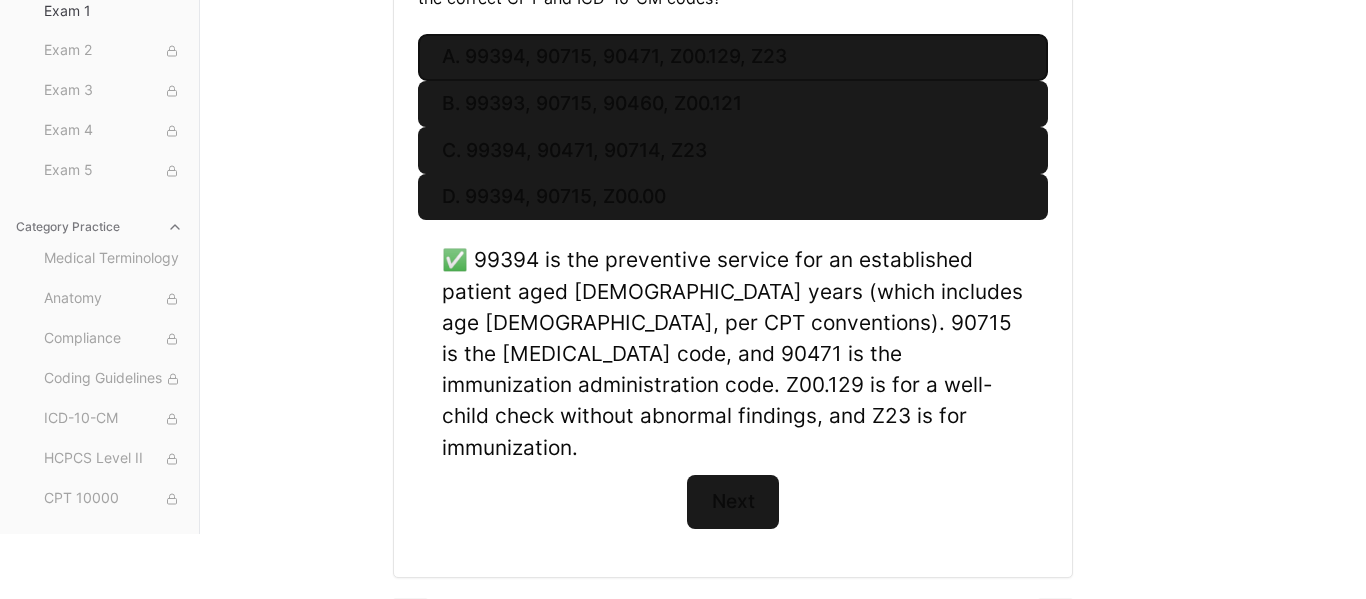 scroll, scrollTop: 445, scrollLeft: 0, axis: vertical 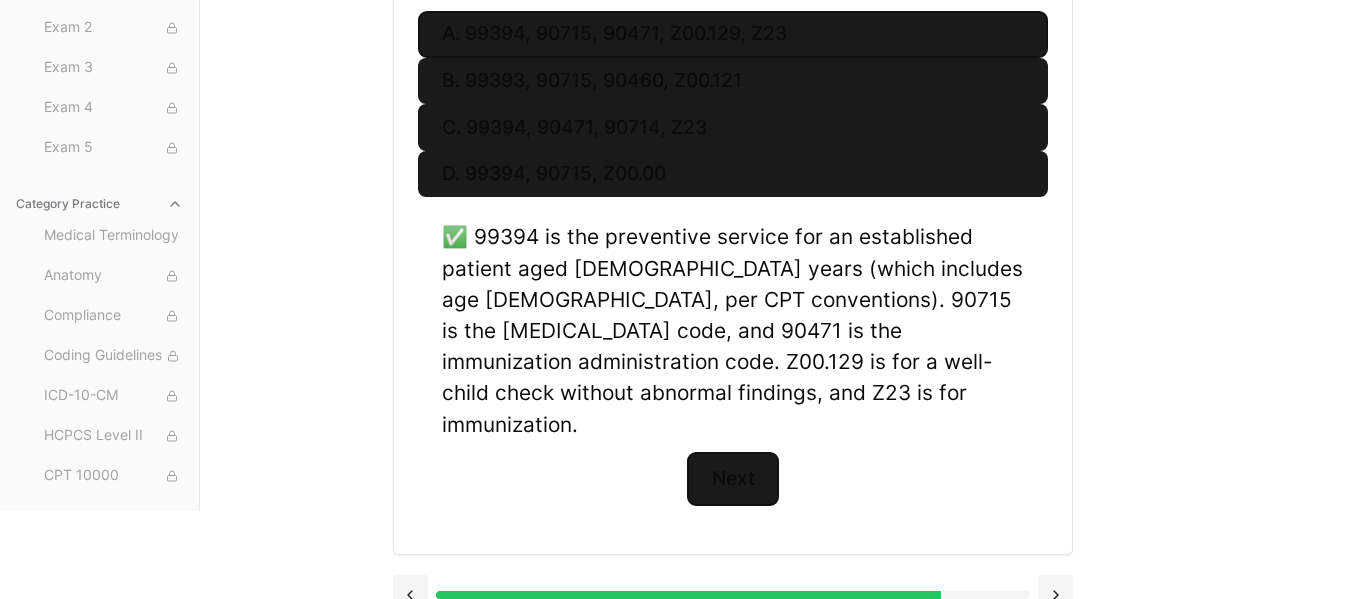 click on "Next" at bounding box center [732, 479] 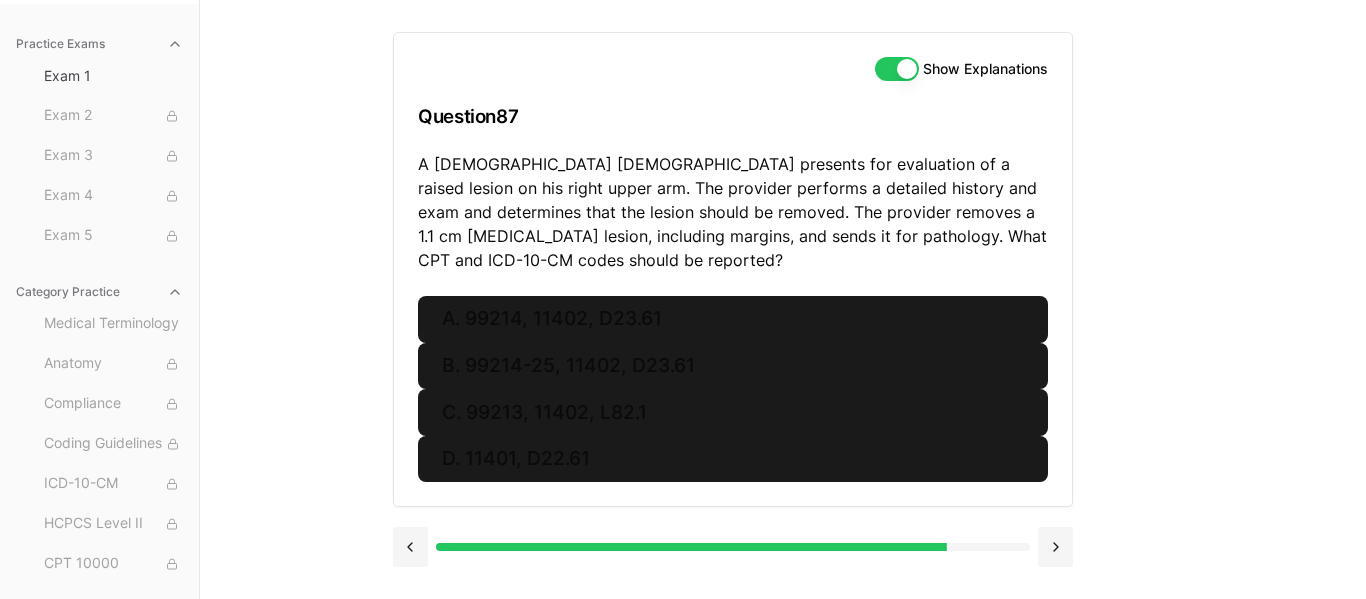 scroll, scrollTop: 184, scrollLeft: 0, axis: vertical 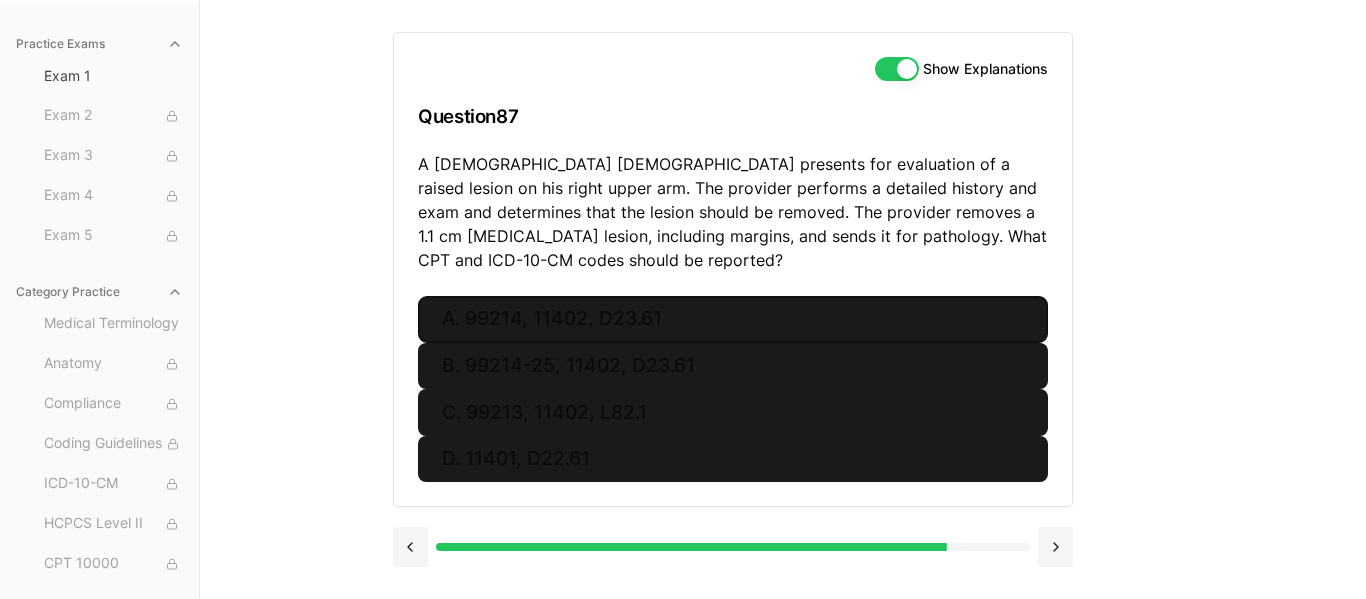 click on "A. 99214, 11402, D23.61" at bounding box center [733, 319] 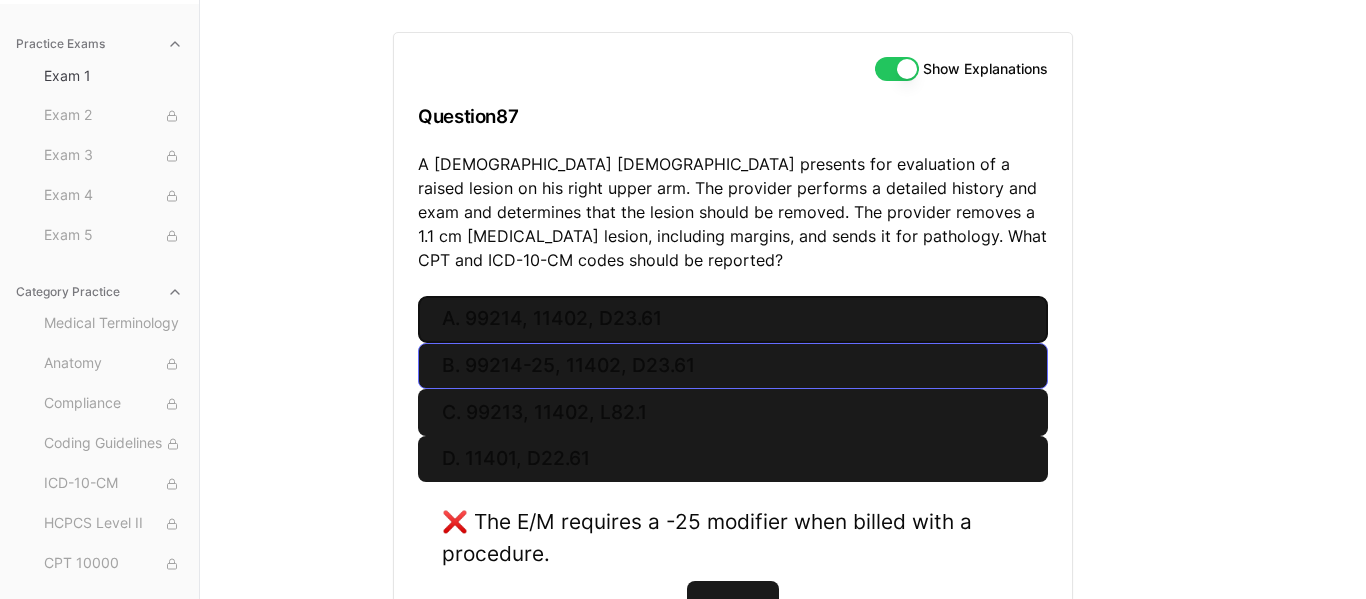 click on "B. 99214-25, 11402, D23.61" at bounding box center [733, 366] 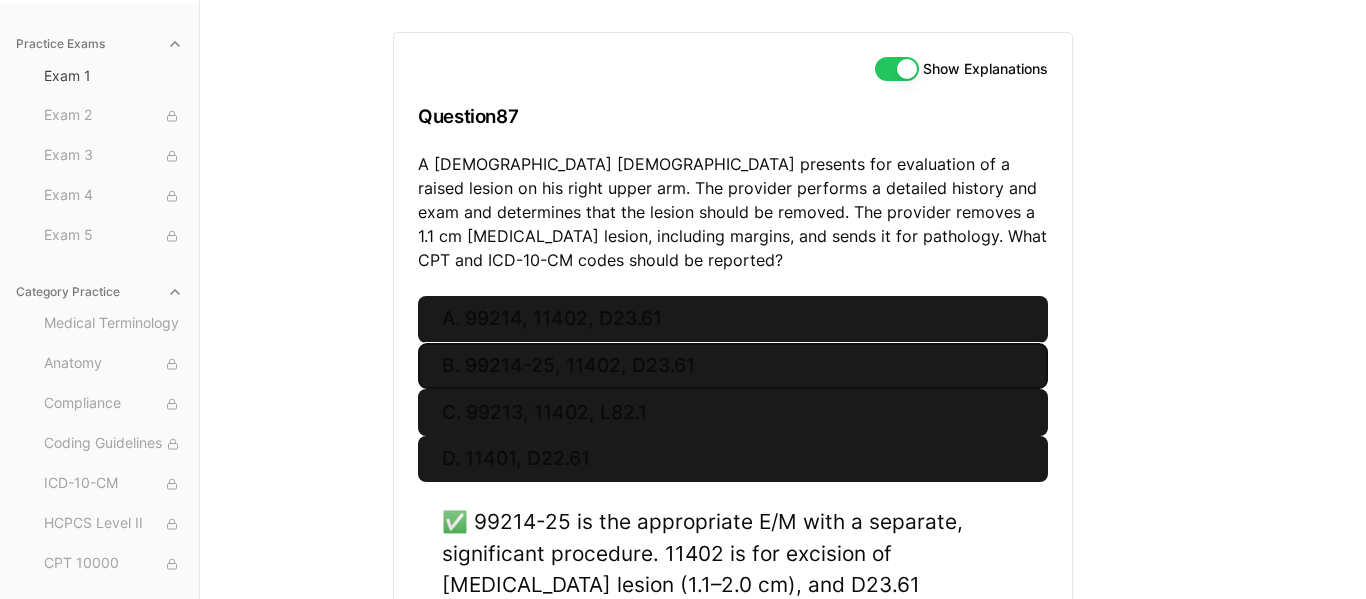 click on "Practice Exams Exam 1   Exam 2   Exam 3   Exam 4   Exam 5   Category Practice Medical Terminology   Anatomy   Compliance   Coding Guidelines   ICD-10-CM   HCPCS Level II   CPT 10000   CPT 20000   CPT 30000   CPT 40000   CPT 50000   CPT 60000   [MEDICAL_DATA]   Pathology   Medicine   E/M   Anesthesia   Case Studies   Show Explanations Question  87 A [DEMOGRAPHIC_DATA] [DEMOGRAPHIC_DATA] presents for evaluation of a raised lesion on his right upper arm. The provider performs a detailed history and exam and determines that the lesion should be removed. The provider removes a 1.1 cm [MEDICAL_DATA] lesion, including margins, and sends it for pathology. What CPT and ICD-10-CM codes should be reported? A. 99214, 11402, D23.61 B. 99214-25, 11402, D23.61 C. 99213, 11402, L82.1 D. 11401, D22.61 ✅ 99214-25 is the appropriate E/M with a separate, significant procedure. 11402 is for excision of [MEDICAL_DATA] lesion (1.1–2.0 cm), and D23.61 represents [MEDICAL_DATA] of skin of upper limb. Next" at bounding box center (683, 351) 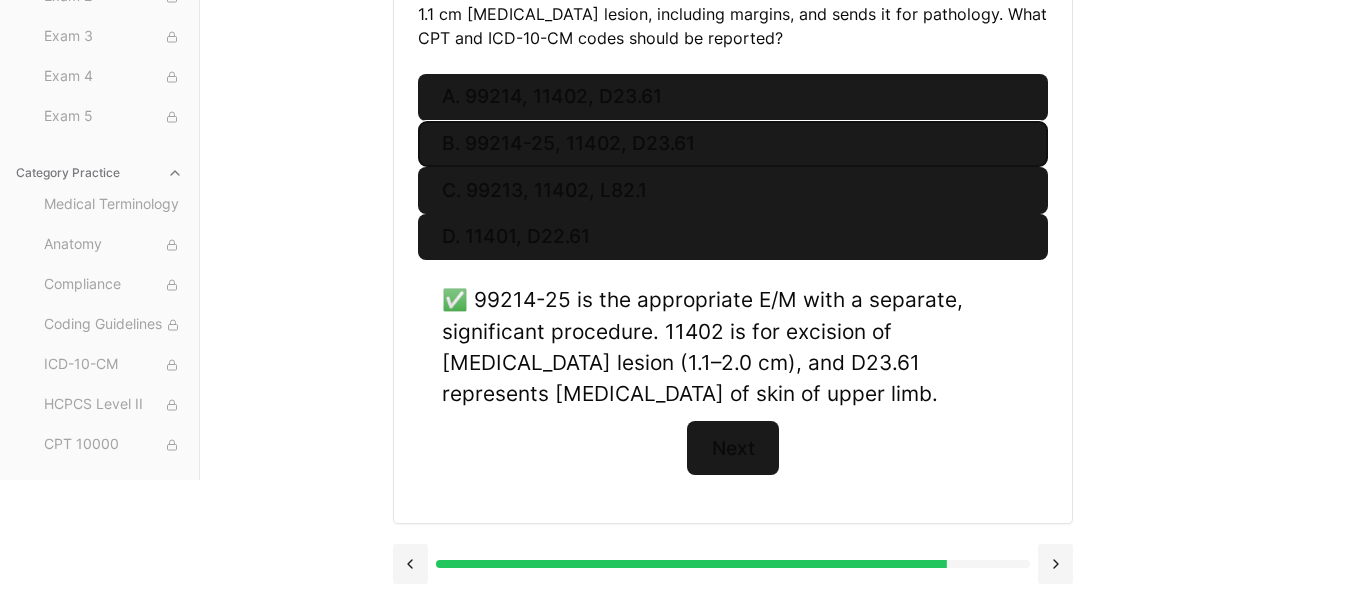 scroll, scrollTop: 407, scrollLeft: 0, axis: vertical 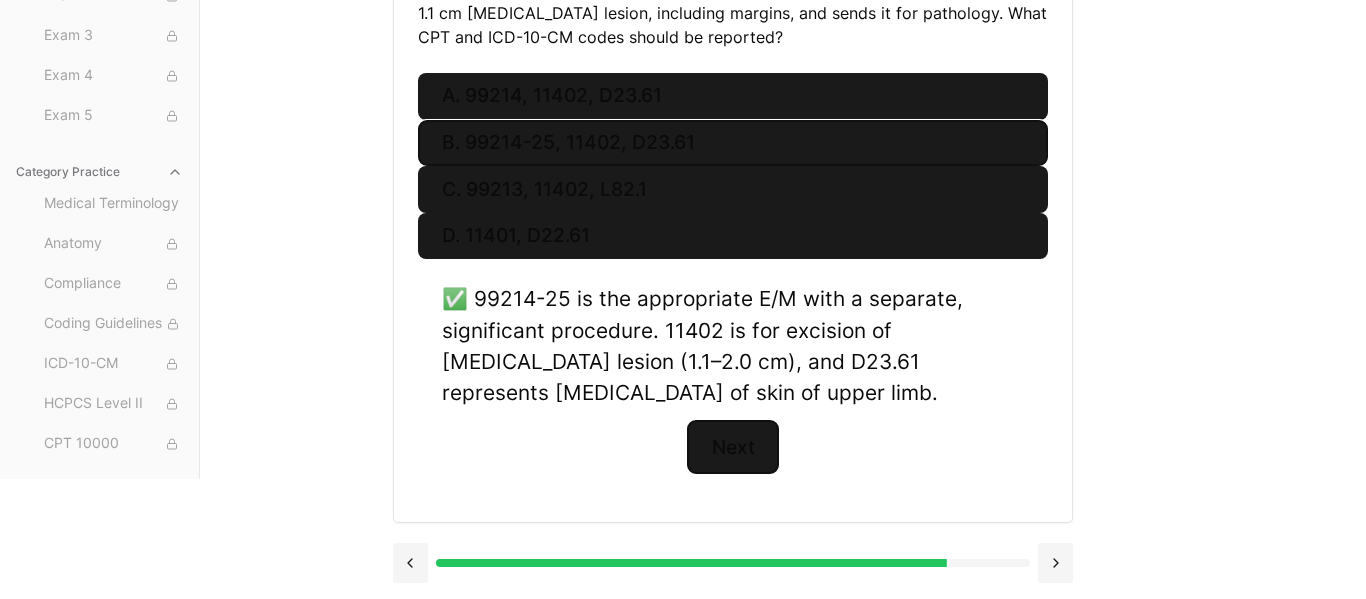 click on "Next" at bounding box center (732, 447) 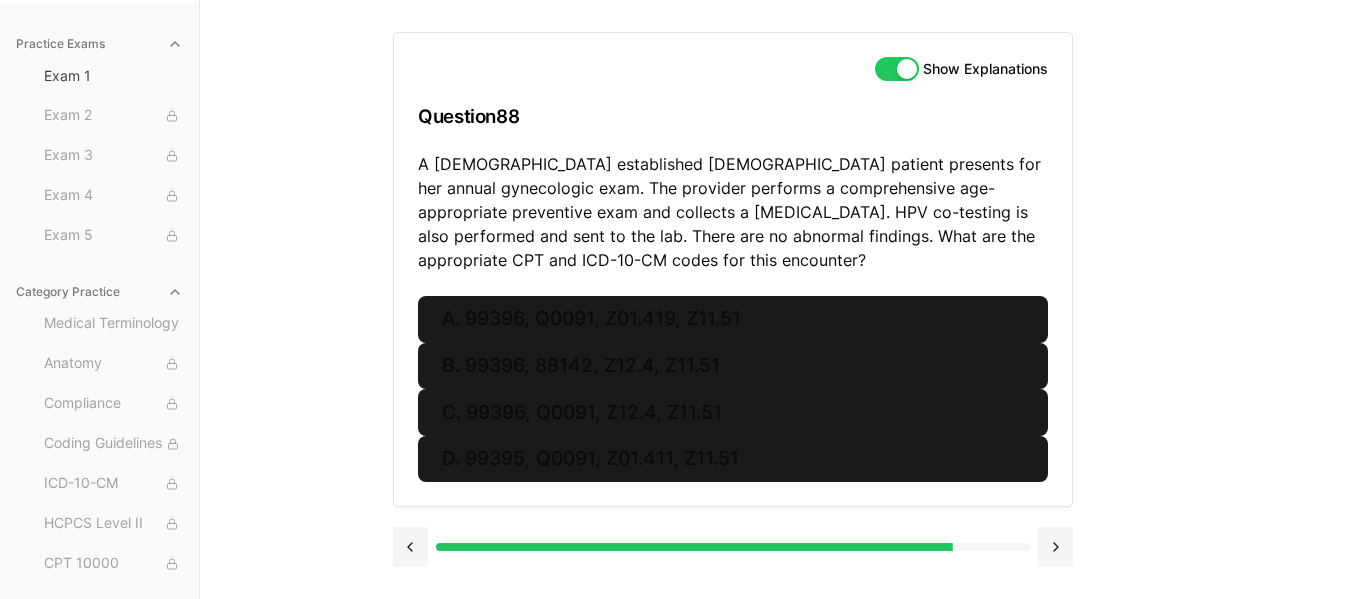 scroll, scrollTop: 184, scrollLeft: 0, axis: vertical 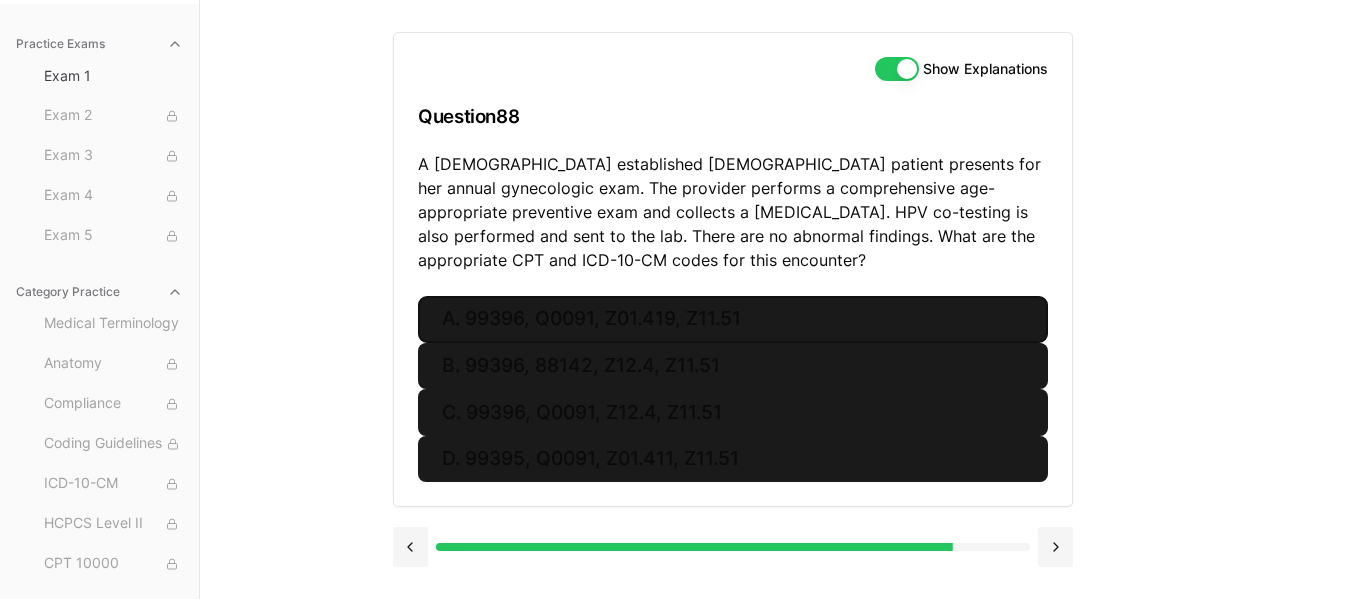 click on "A. 99396, Q0091, Z01.419, Z11.51" at bounding box center (733, 319) 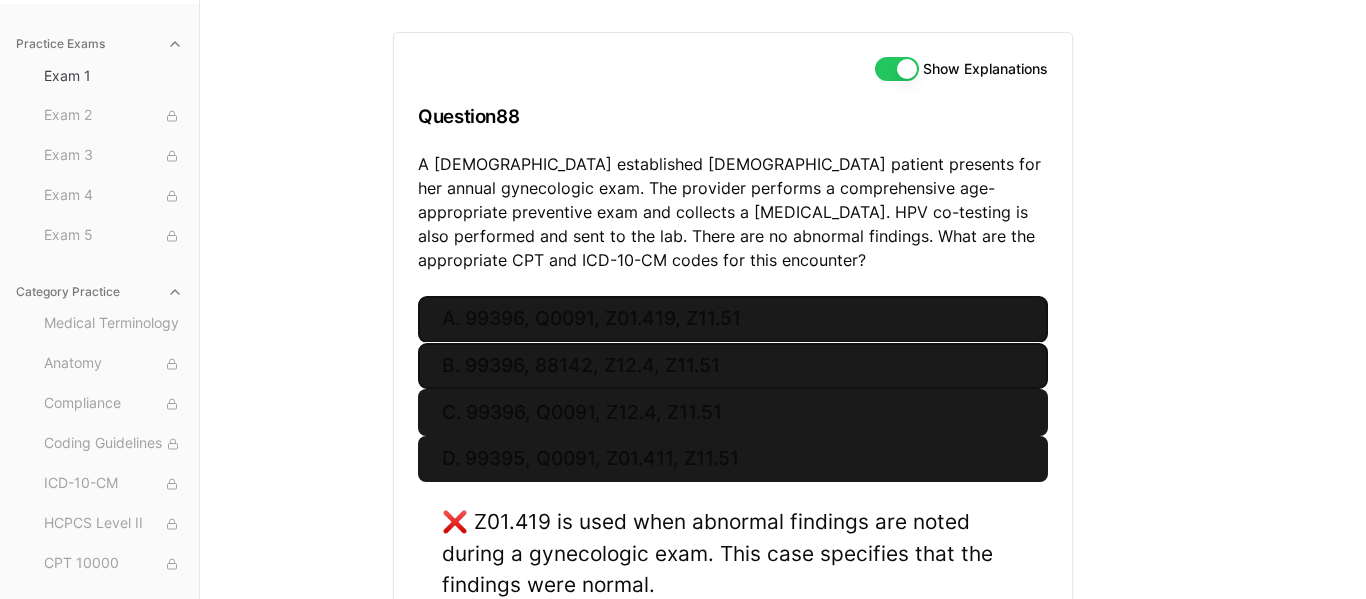 click on "B. 99396, 88142, Z12.4, Z11.51" at bounding box center [733, 366] 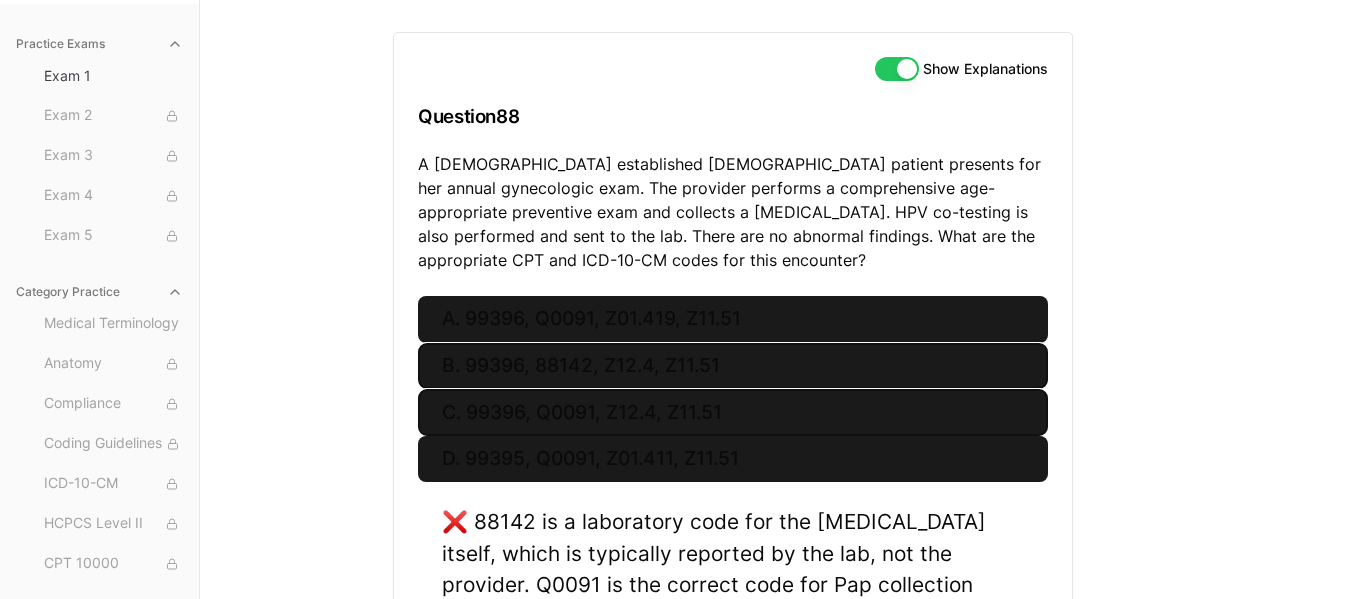 click on "C. 99396, Q0091, Z12.4, Z11.51" at bounding box center (733, 412) 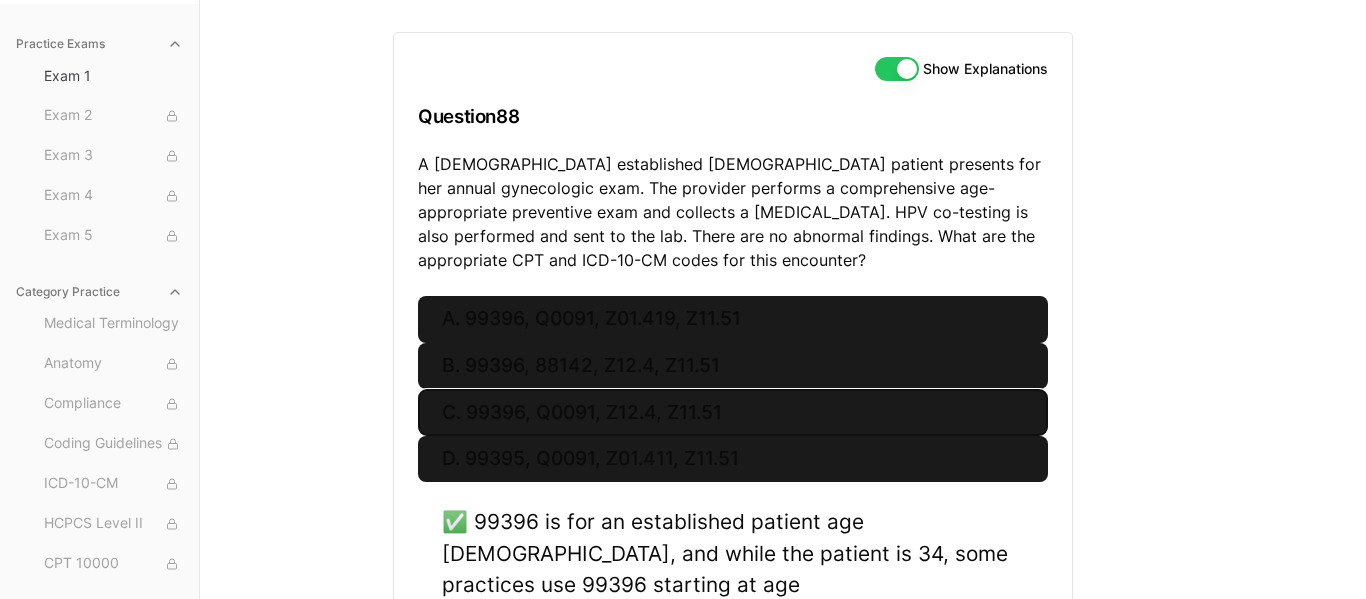 click on "Practice Exams Exam 1   Exam 2   Exam 3   Exam 4   Exam 5   Category Practice Medical Terminology   Anatomy   Compliance   Coding Guidelines   ICD-10-CM   HCPCS Level II   CPT 10000   CPT 20000   CPT 30000   CPT 40000   CPT 50000   CPT 60000   [MEDICAL_DATA]   Pathology   Medicine   E/M   Anesthesia   Case Studies   Show Explanations Question  88 A [DEMOGRAPHIC_DATA] established [DEMOGRAPHIC_DATA] patient presents for her annual gynecologic exam. The provider performs a comprehensive age-appropriate preventive exam and collects a [MEDICAL_DATA]. HPV co-testing is also performed and sent to the lab. There are no abnormal findings. What are the appropriate CPT and ICD-10-CM codes for this encounter? A. 99396, Q0091, Z01.419, Z11.51 B. 99396, 88142, Z12.4, Z11.51 C. 99396, Q0091, Z12.4, Z11.51 D. 99395, Q0091, Z01.411, Z11.51 Next" at bounding box center [683, 413] 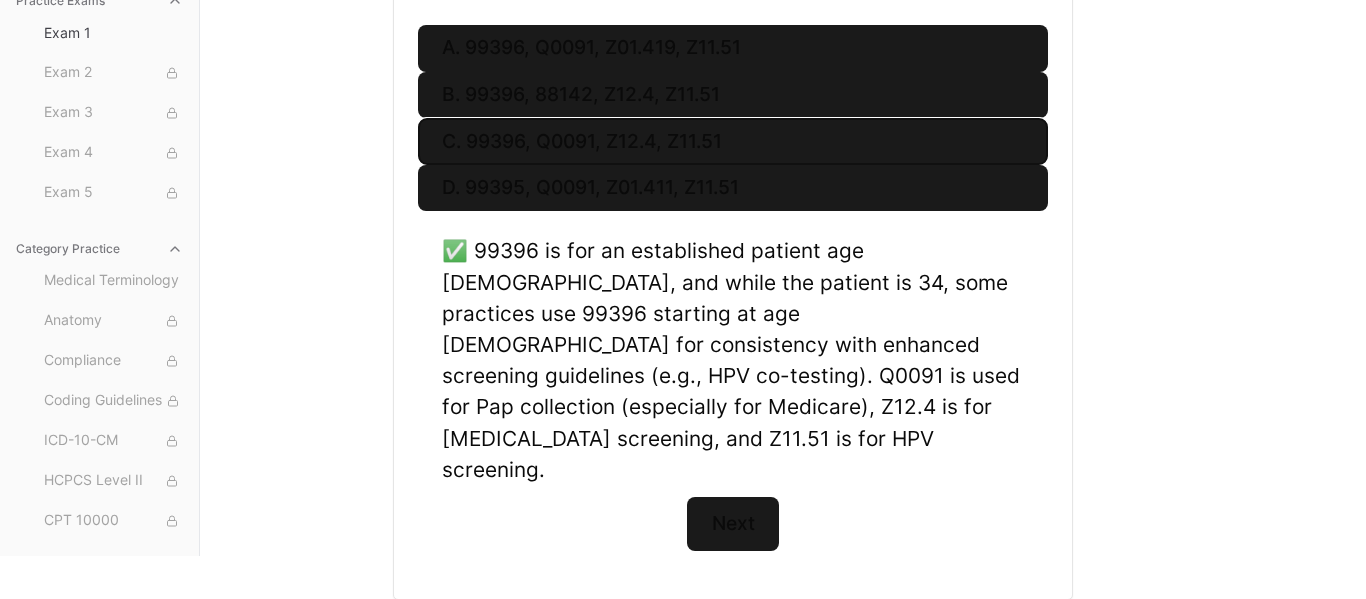 scroll, scrollTop: 469, scrollLeft: 0, axis: vertical 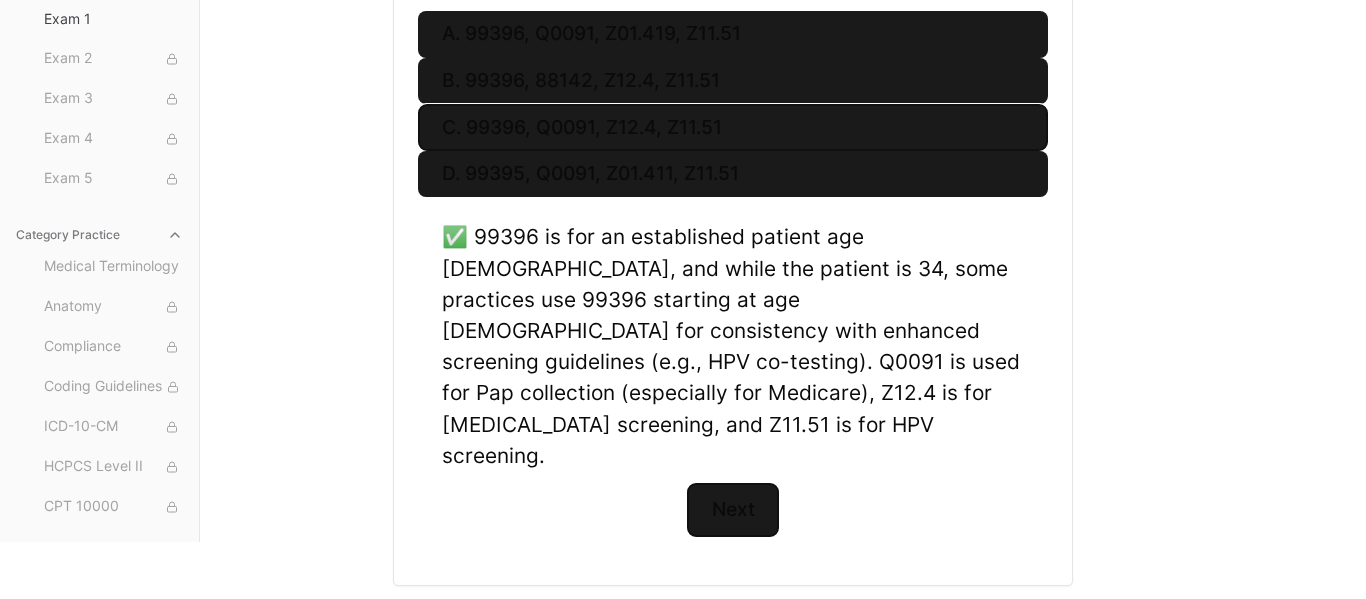 click on "Next" at bounding box center [732, 510] 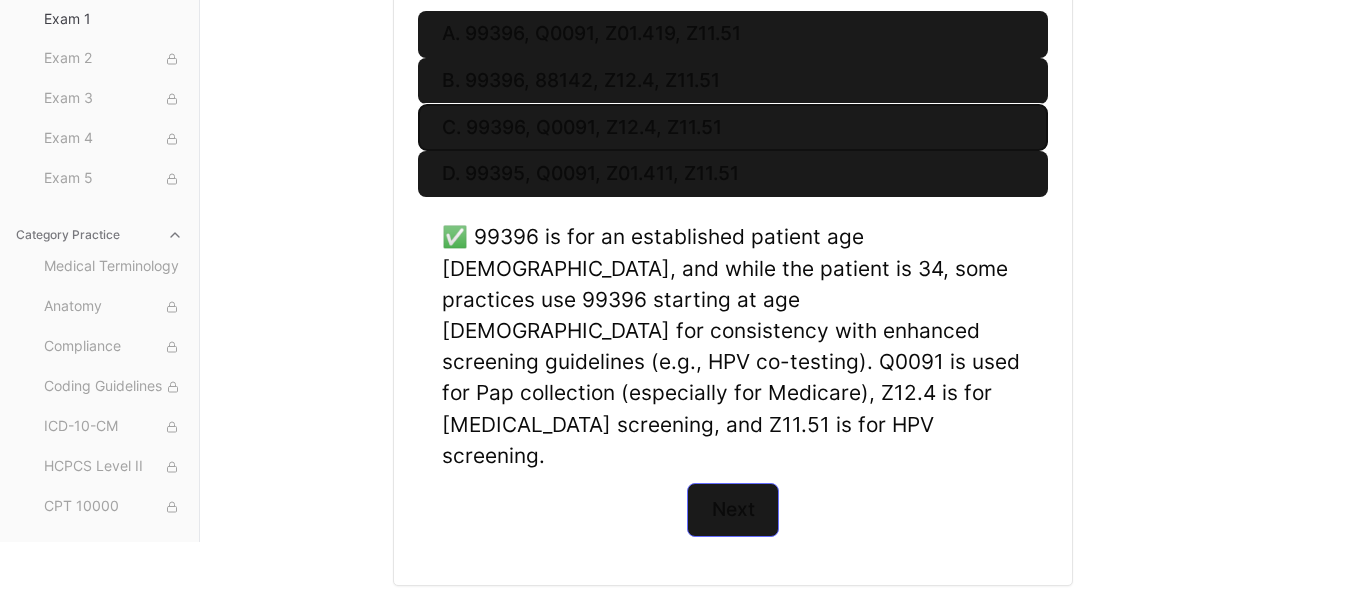 scroll, scrollTop: 184, scrollLeft: 0, axis: vertical 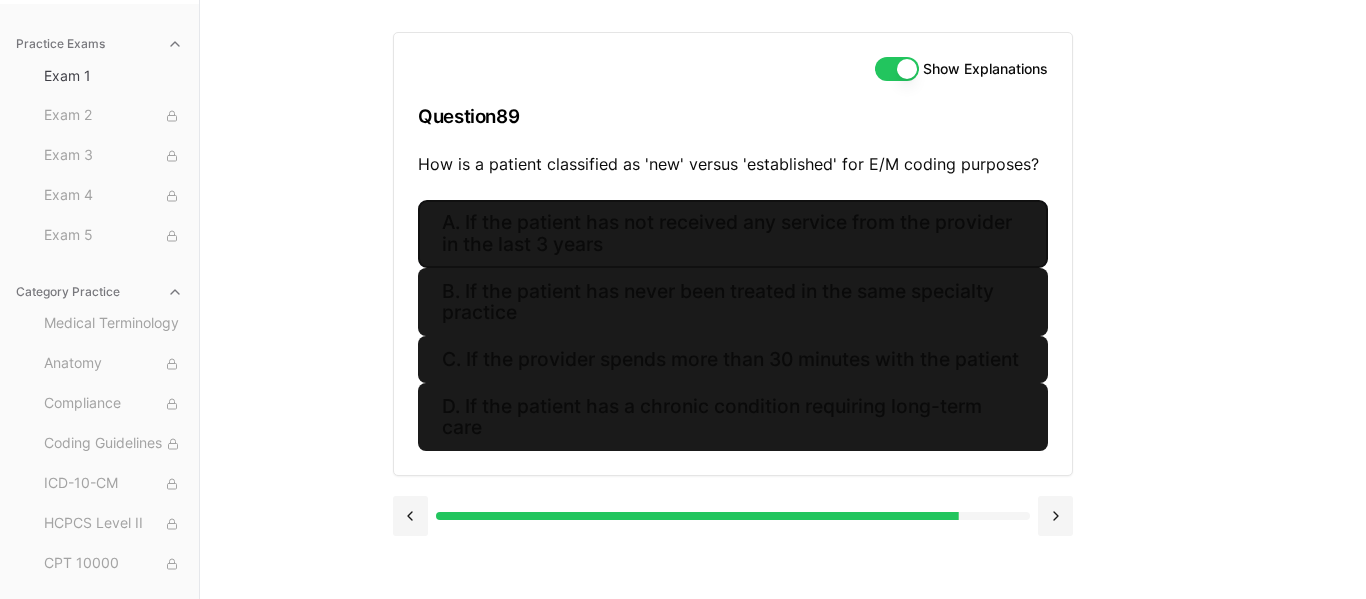 click on "A. If the patient has not received any service from the provider in the last 3 years" at bounding box center [733, 234] 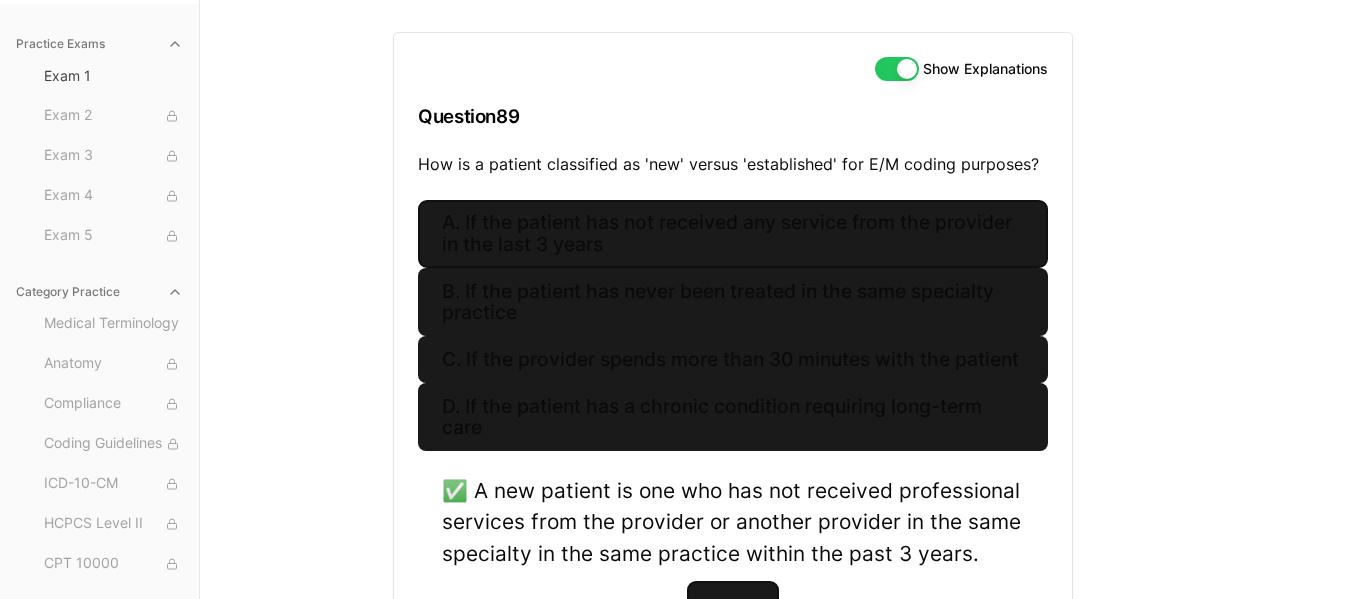 click on "Next" at bounding box center (732, 608) 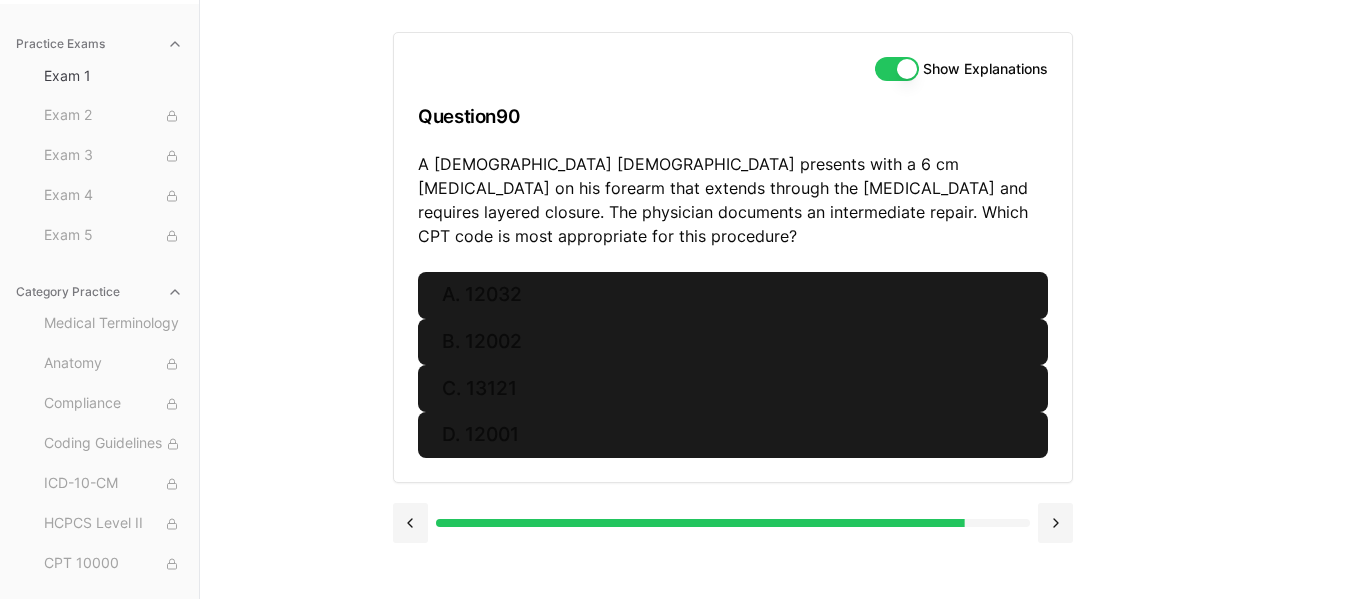 click on "Show Explanations Question  90 A [DEMOGRAPHIC_DATA] [DEMOGRAPHIC_DATA] presents with a 6 cm [MEDICAL_DATA] on his forearm that extends through the [MEDICAL_DATA] and requires layered closure. The physician documents an intermediate repair. Which CPT code is most appropriate for this procedure?" at bounding box center [733, 152] 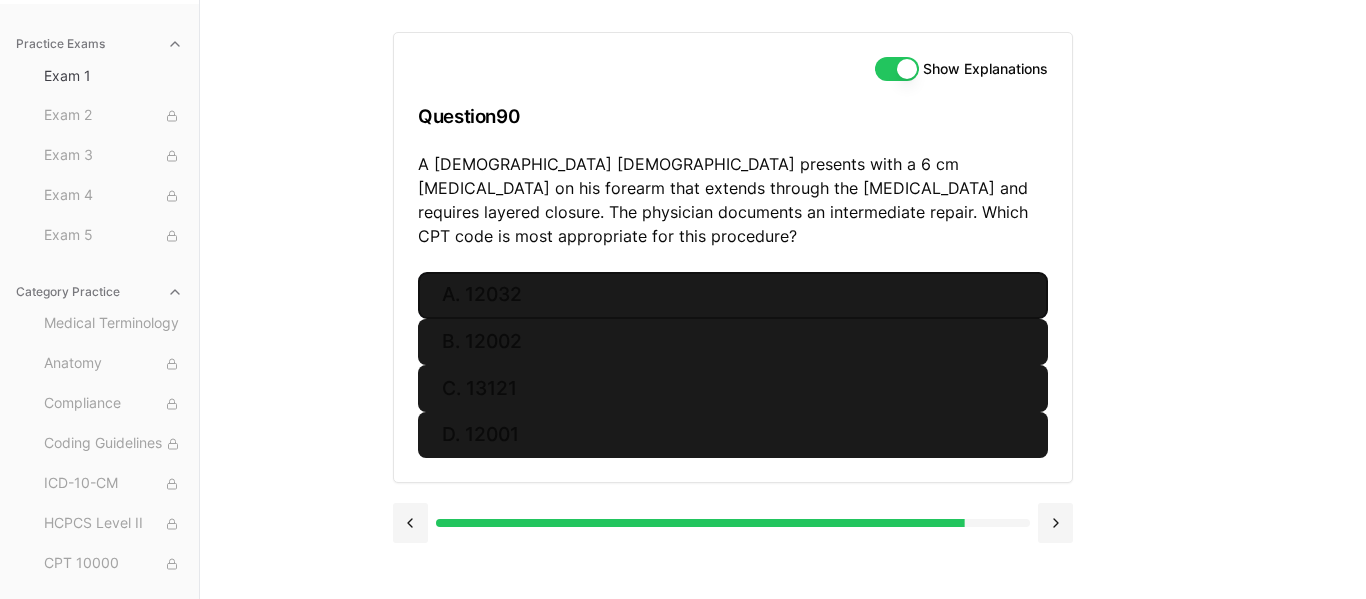 click on "A. 12032" at bounding box center (733, 295) 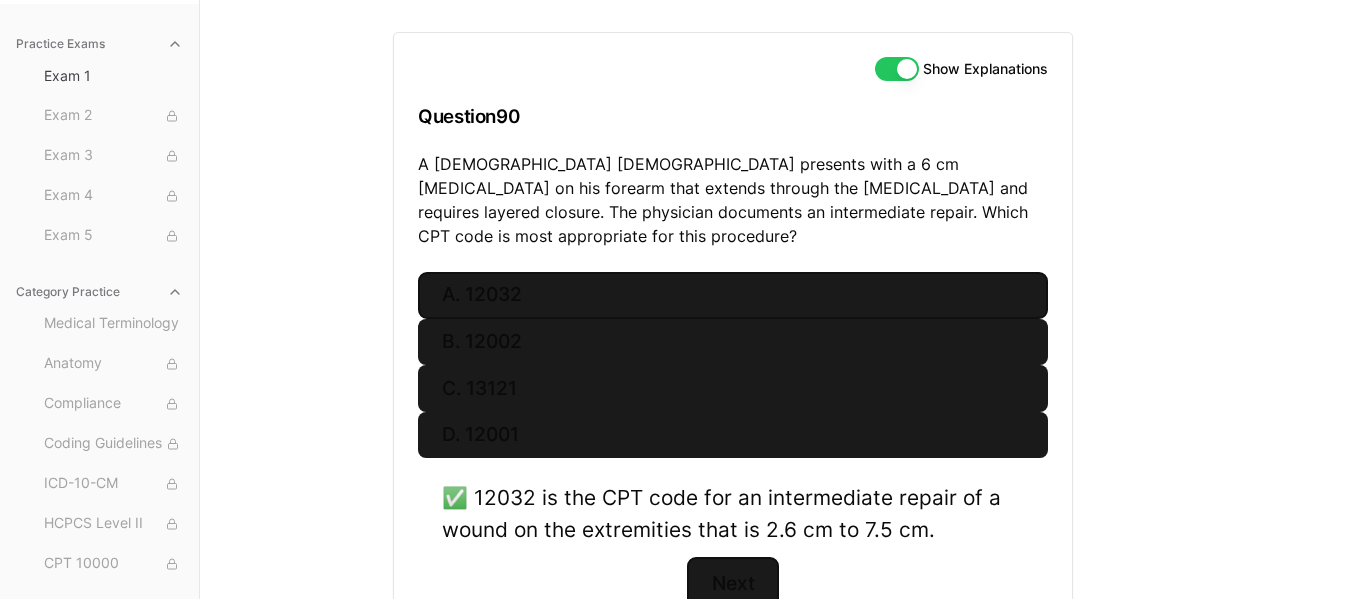click on "Next" at bounding box center (732, 584) 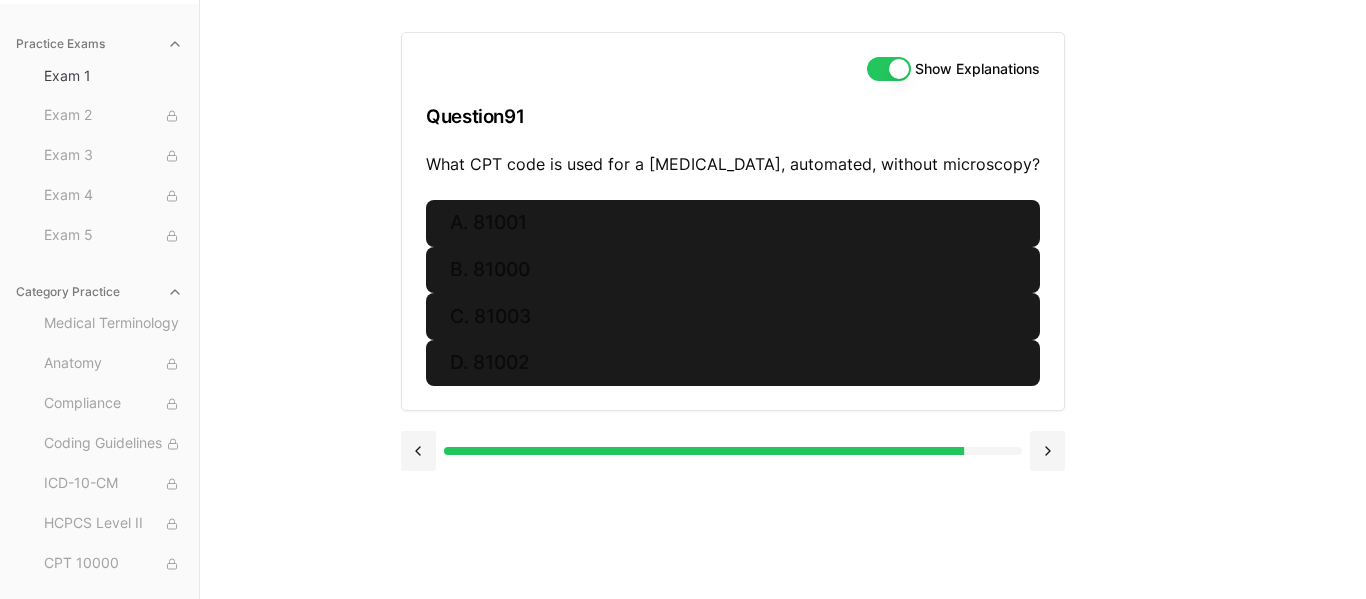 click on "Show Explanations Question  91 What CPT code is used for a [MEDICAL_DATA], automated, without microscopy? A. 81001 B. 81000 C. 81003 D. 81002" at bounding box center (783, 299) 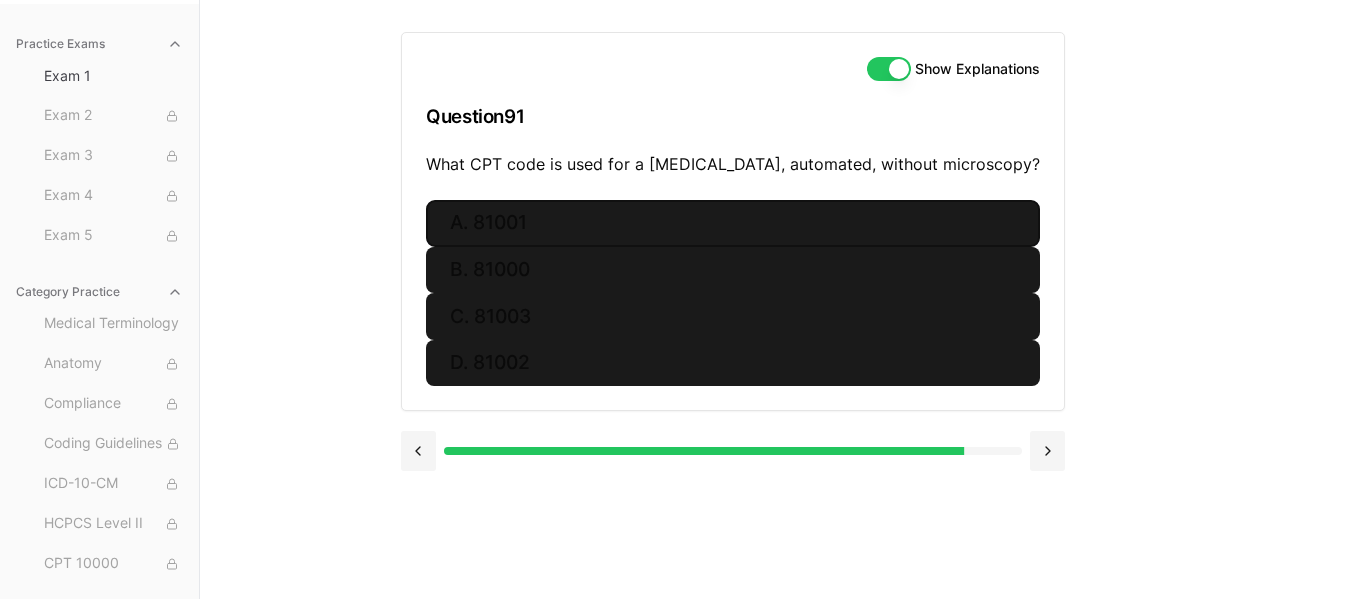 click on "A. 81001" at bounding box center [733, 223] 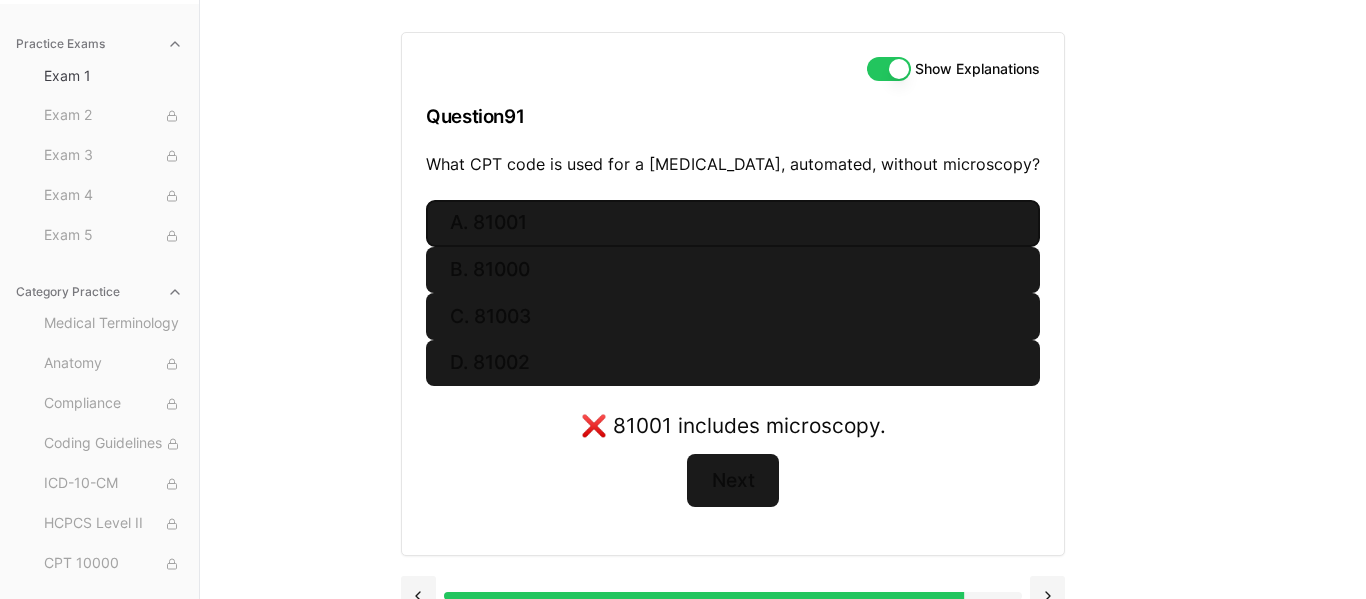 drag, startPoint x: 542, startPoint y: 459, endPoint x: 521, endPoint y: 610, distance: 152.45328 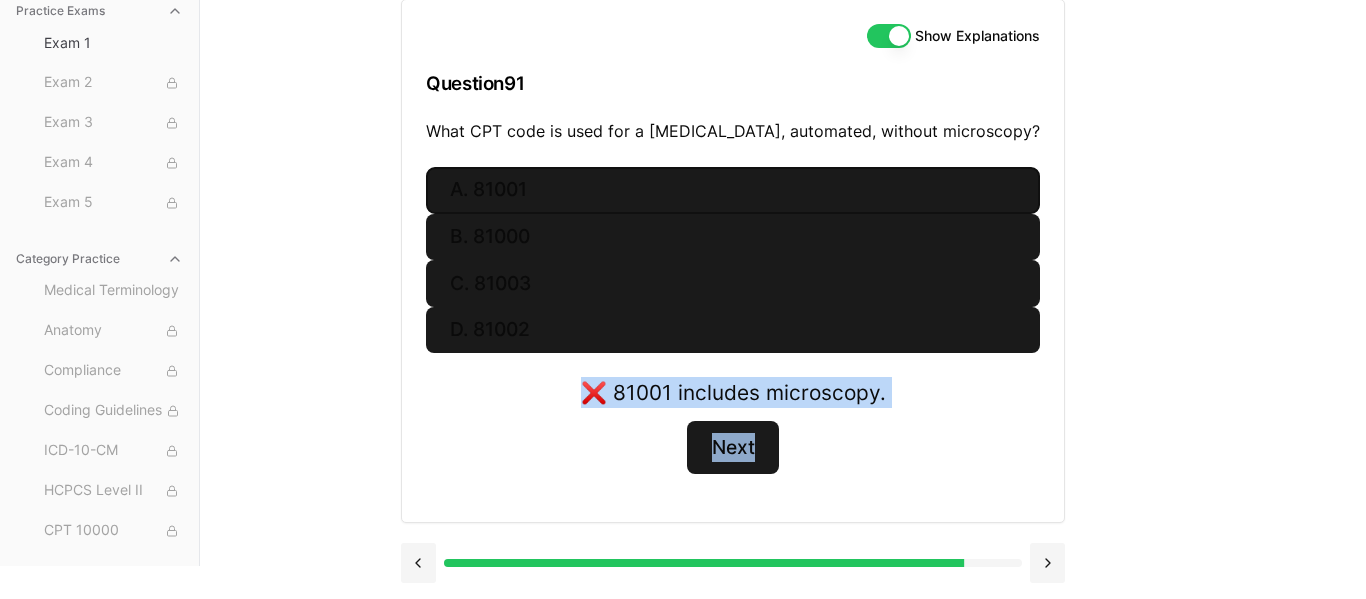 click on "A. 81001 B. 81000 C. 81003 D. 81002 ❌ 81001 includes microscopy. Next" at bounding box center (733, 345) 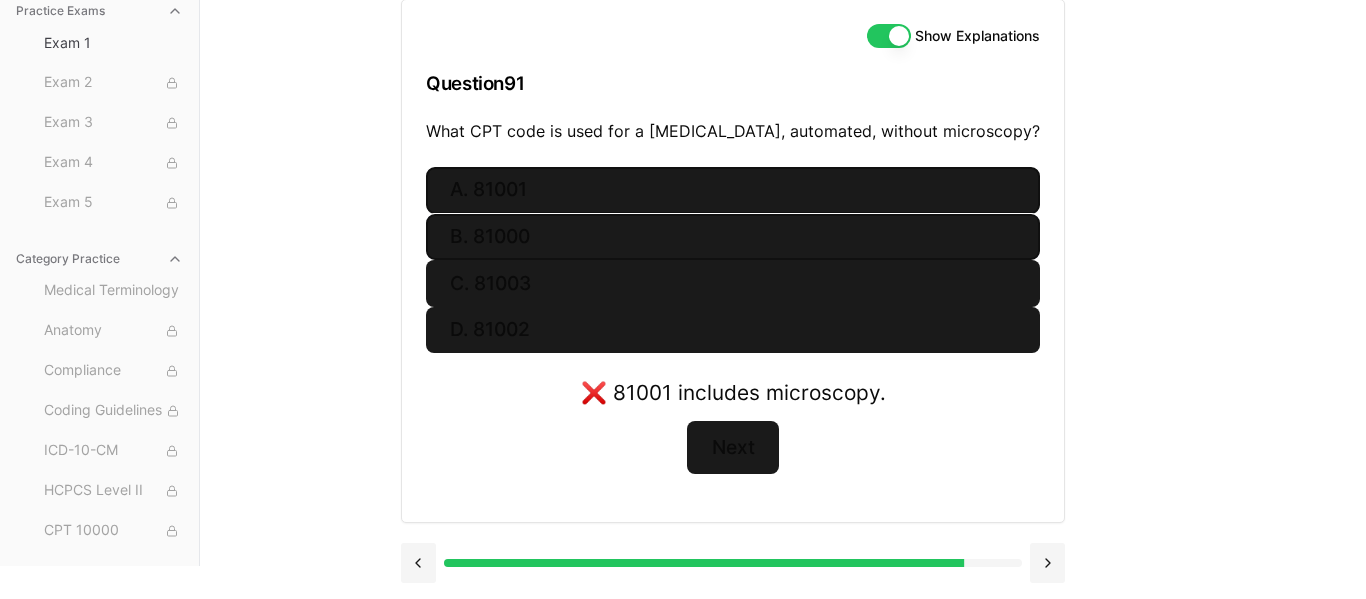 click on "B. 81000" at bounding box center (733, 237) 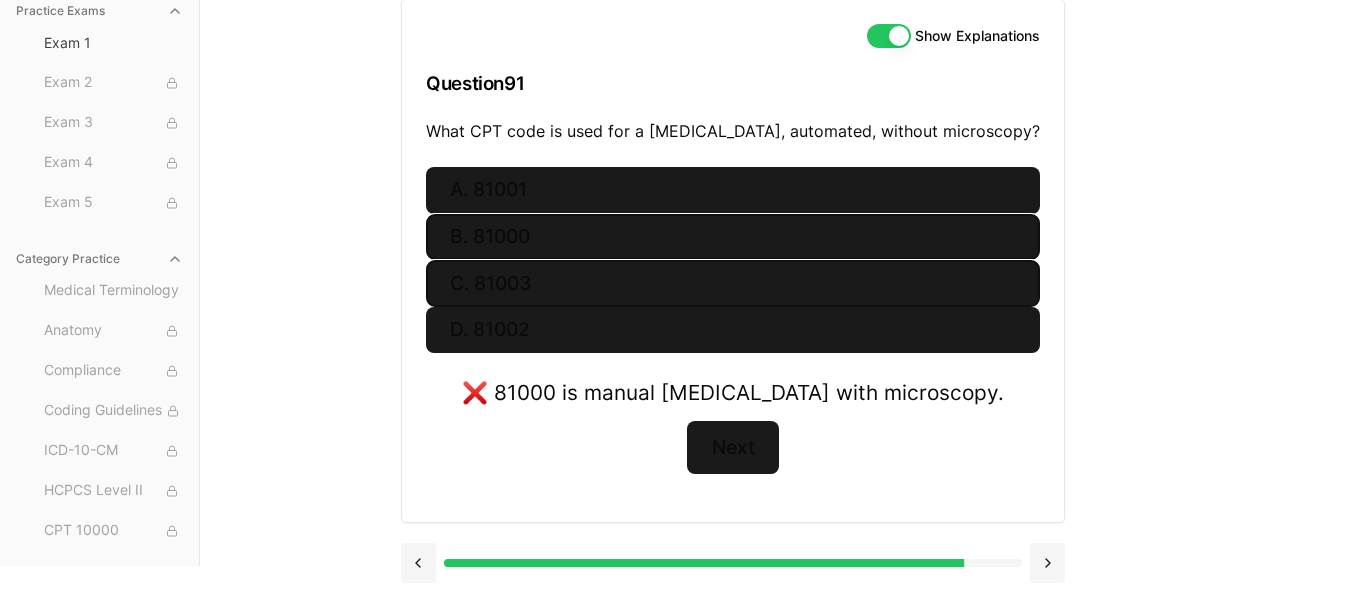 click on "C. 81003" at bounding box center [733, 283] 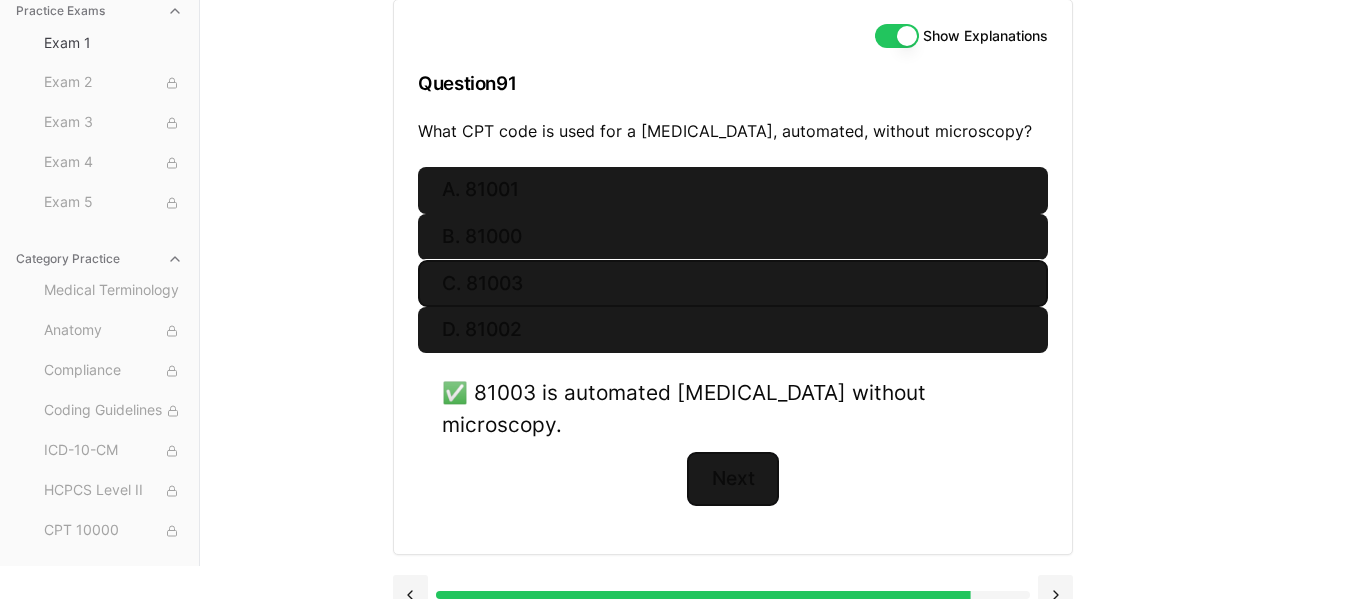 click on "Next" at bounding box center (732, 479) 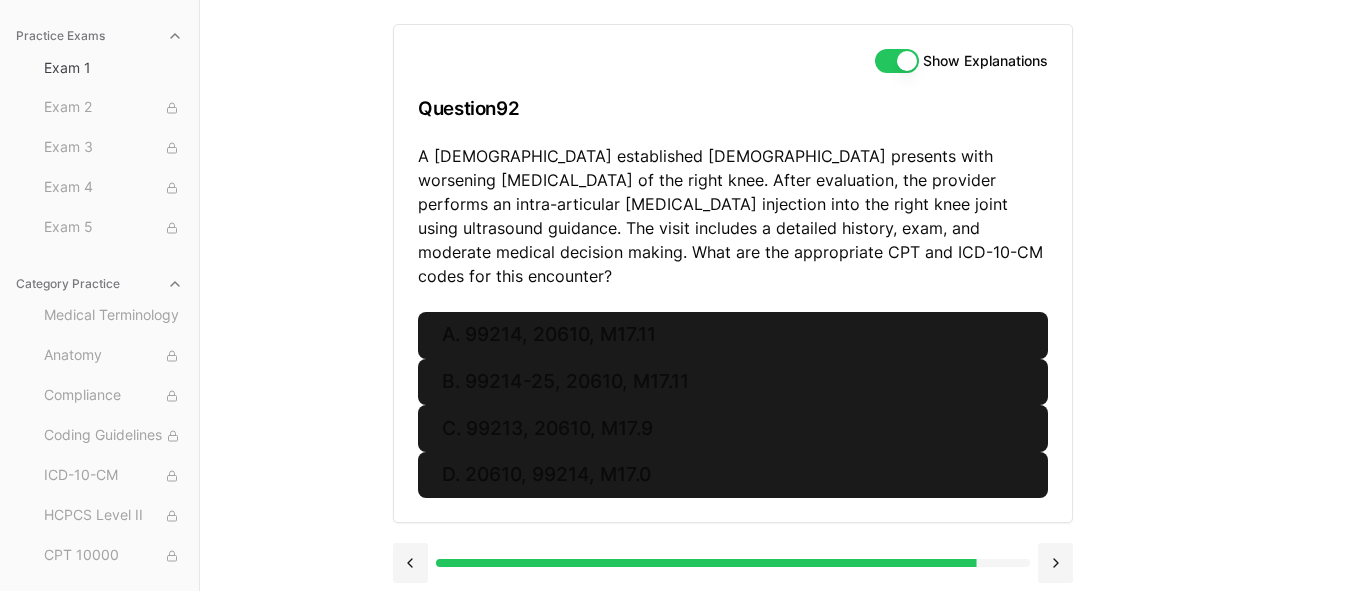 scroll, scrollTop: 184, scrollLeft: 0, axis: vertical 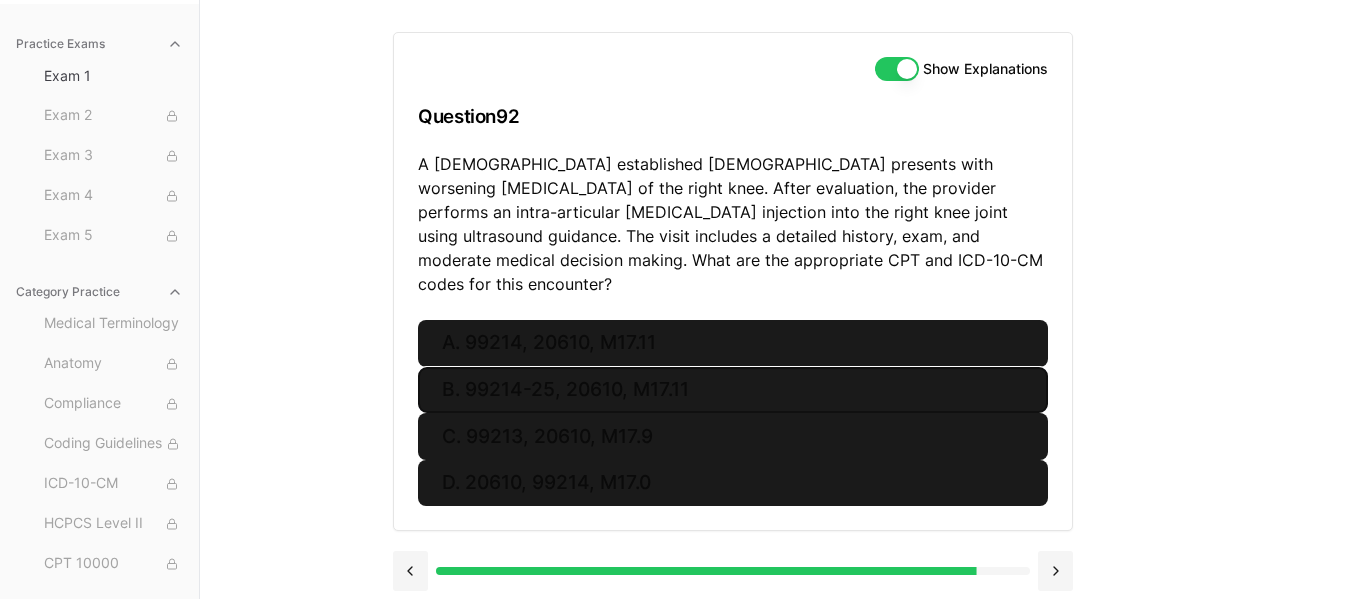 click on "B. 99214-25, 20610, M17.11" at bounding box center (733, 390) 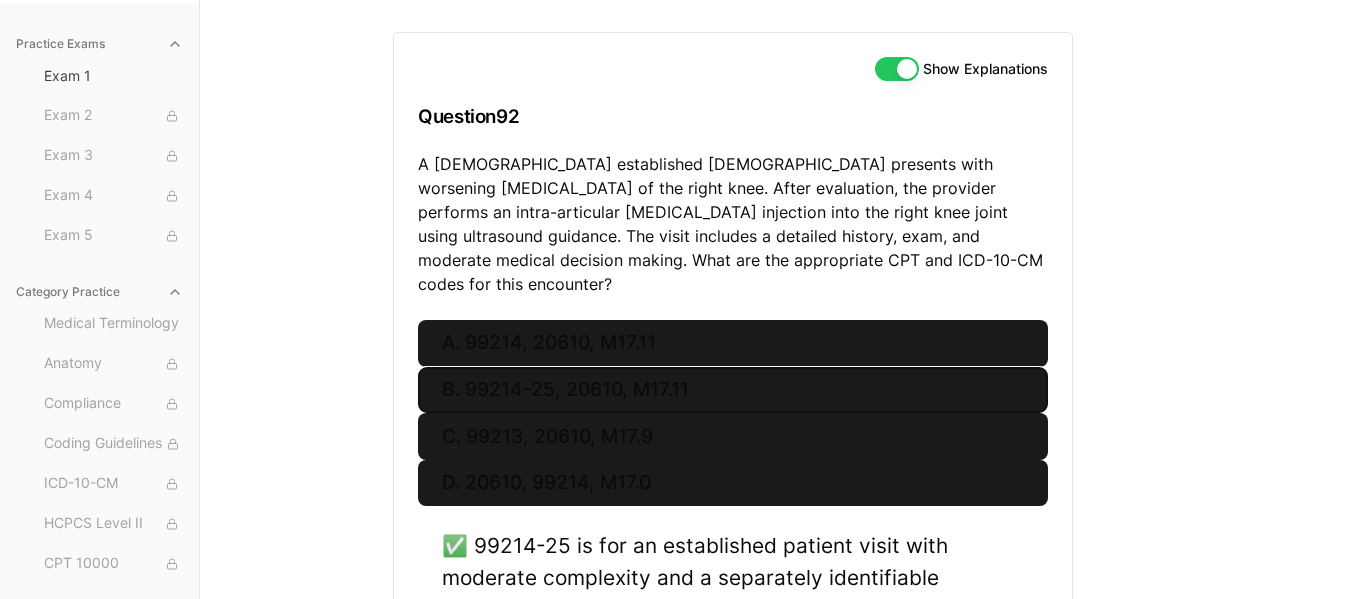 click on "Show Explanations Question  92 A [DEMOGRAPHIC_DATA] established [DEMOGRAPHIC_DATA] presents with worsening [MEDICAL_DATA] of the right knee. After evaluation, the provider performs an intra-articular [MEDICAL_DATA] injection into the right knee joint using ultrasound guidance. The visit includes a detailed history, exam, and moderate medical decision making. What are the appropriate CPT and ICD-10-CM codes for this encounter? A. 99214, 20610, M17.11 B. 99214-25, 20610, M17.11 C. 99213, 20610, M17.9 D. 20610, 99214, M17.0 ✅ 99214-25 is for an established patient visit with moderate complexity and a separately identifiable procedure (joint injection). 20610 is for a major joint injection (knee, shoulder, hip), and M17.11 is for [MEDICAL_DATA]. Next" at bounding box center [783, 378] 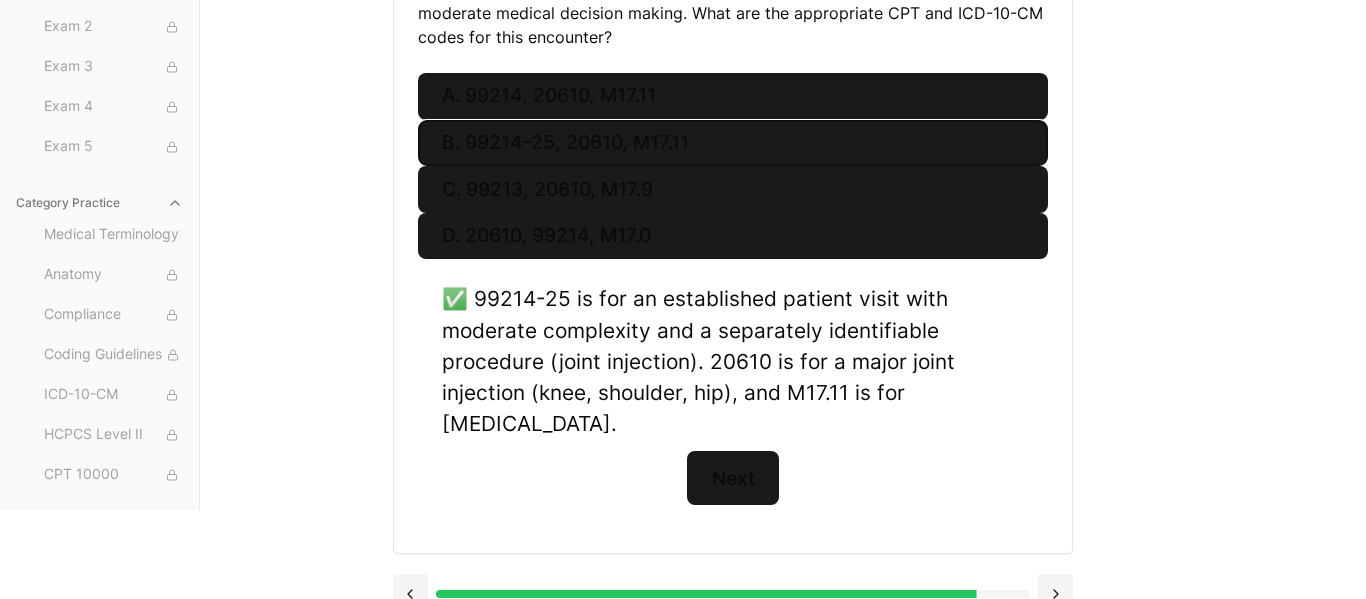 scroll, scrollTop: 438, scrollLeft: 0, axis: vertical 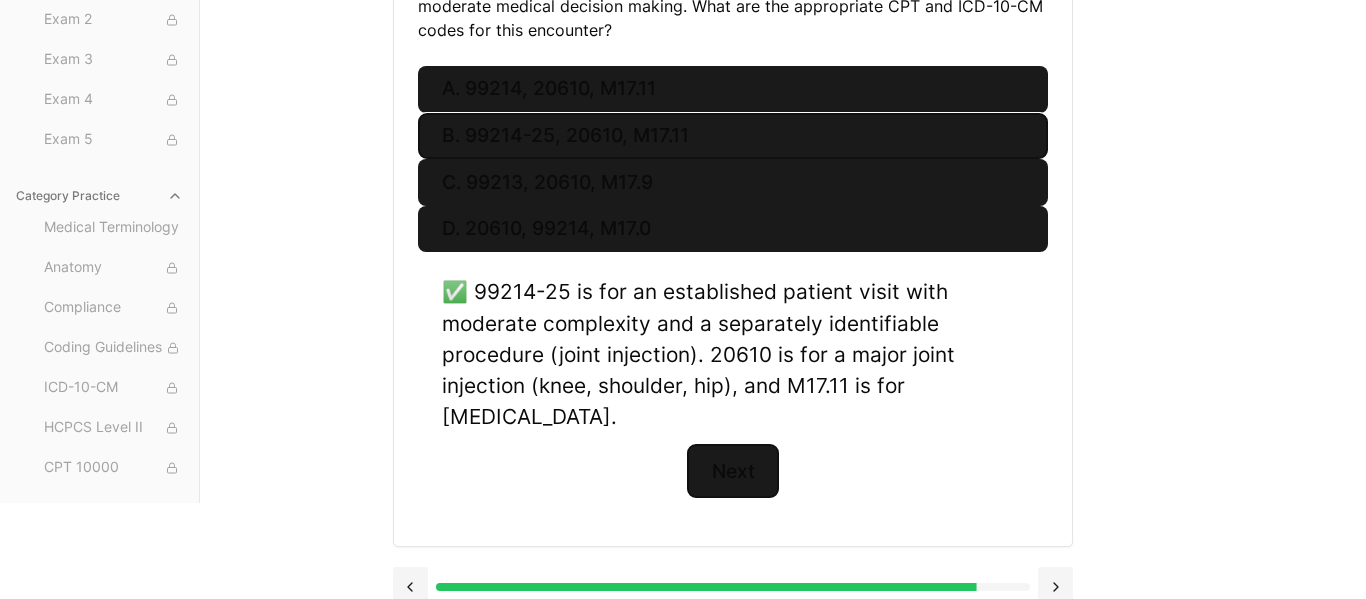click on "Next" at bounding box center [732, 471] 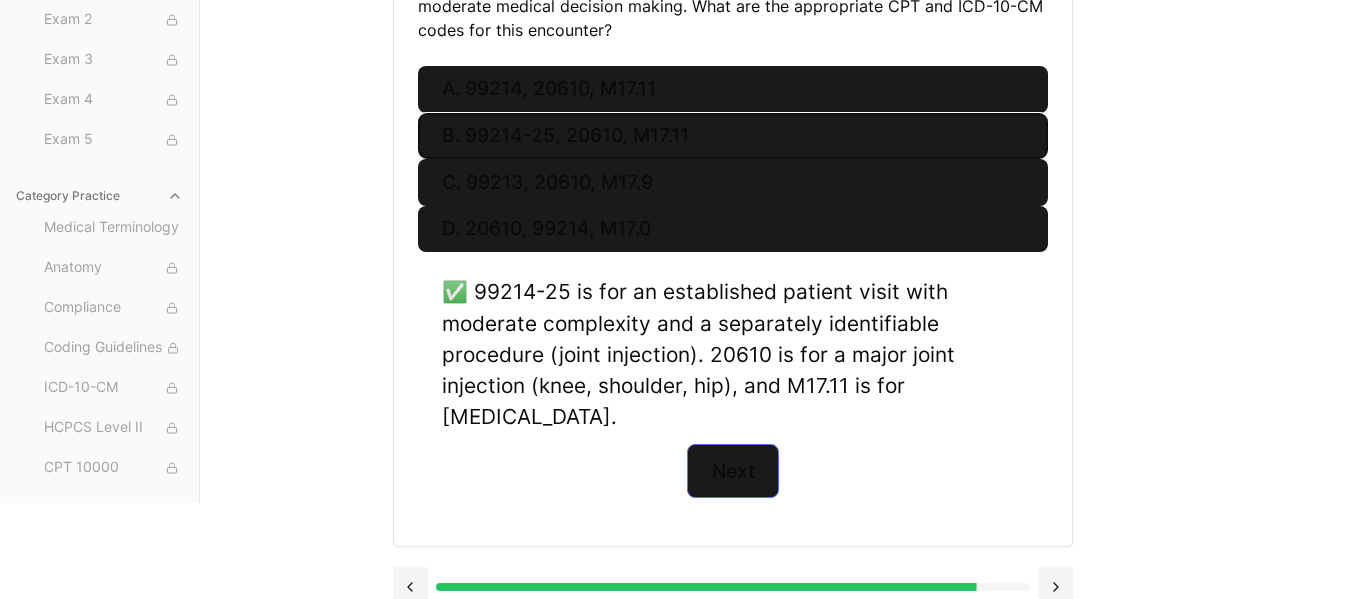 scroll, scrollTop: 184, scrollLeft: 0, axis: vertical 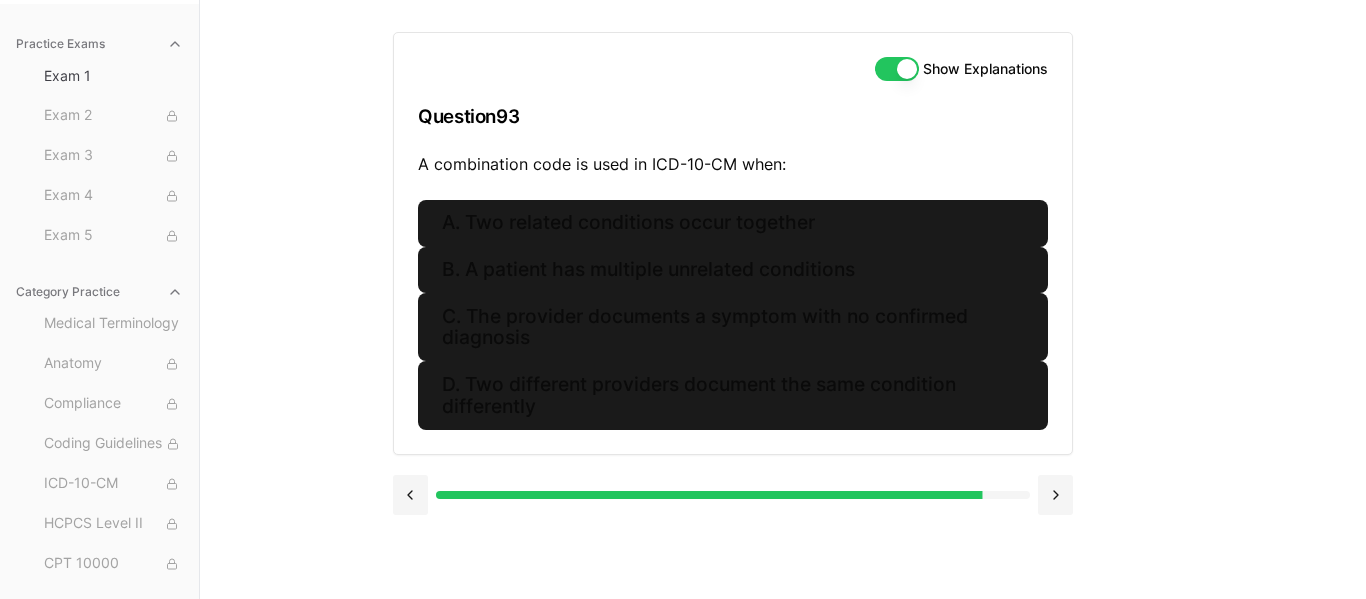 click on "Show Explanations Question  93 A combination code is used in ICD-10-CM when: A. Two related conditions occur together B. A patient has multiple unrelated conditions C. The provider documents a symptom with no confirmed diagnosis D. Two different providers document the same condition differently" at bounding box center [783, 299] 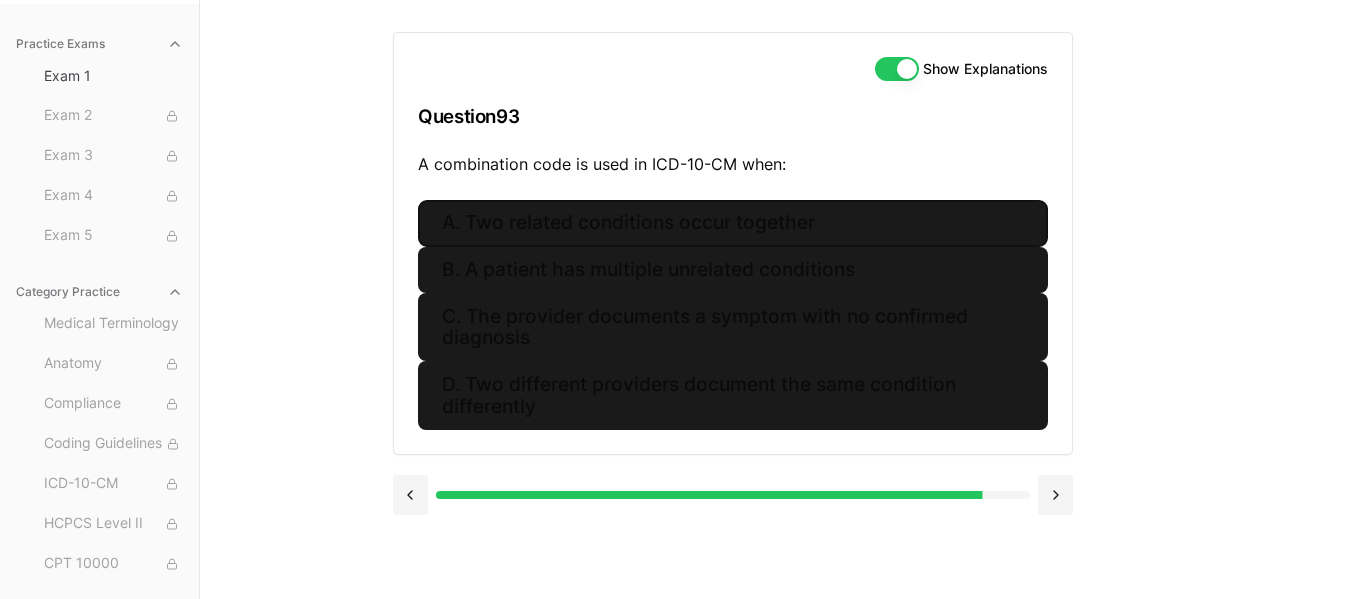 click on "A. Two related conditions occur together" at bounding box center (733, 223) 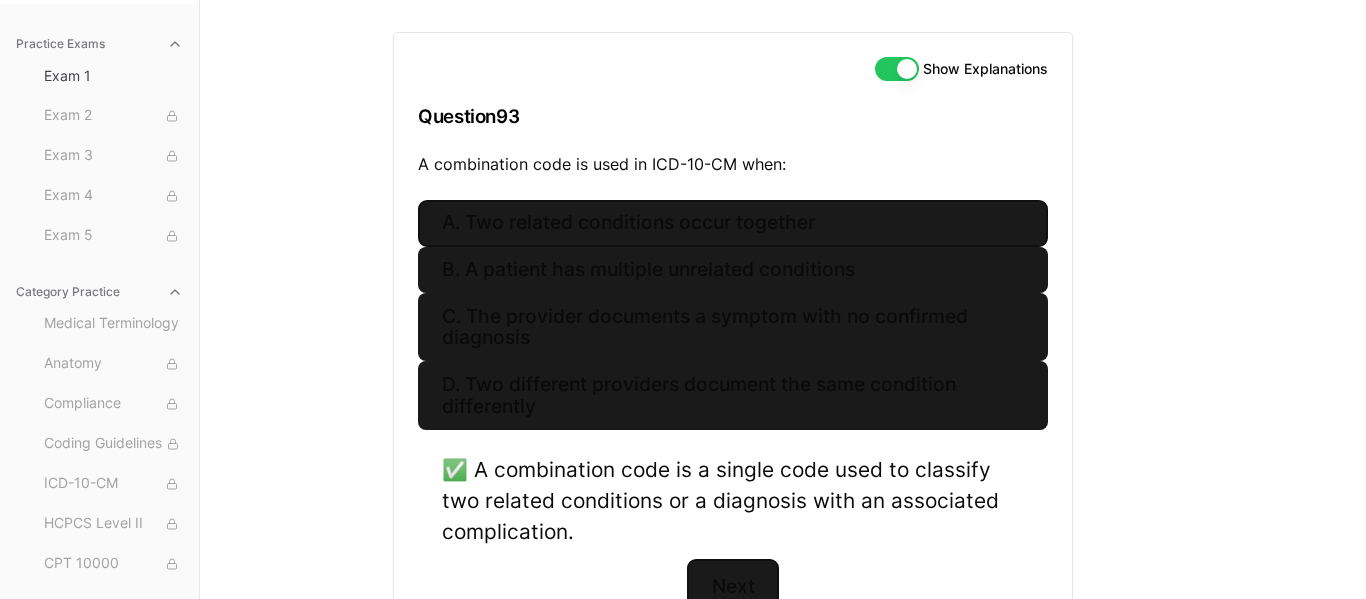 click on "Next" at bounding box center [732, 586] 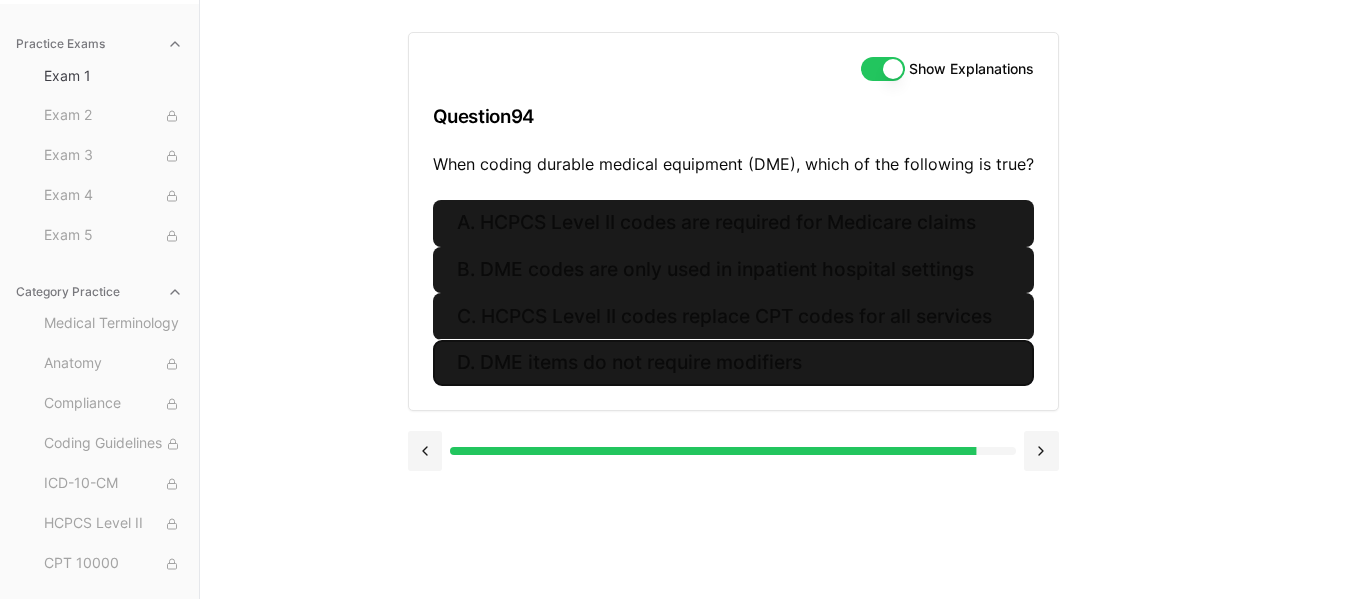 click on "D. DME items do not require modifiers" at bounding box center [733, 363] 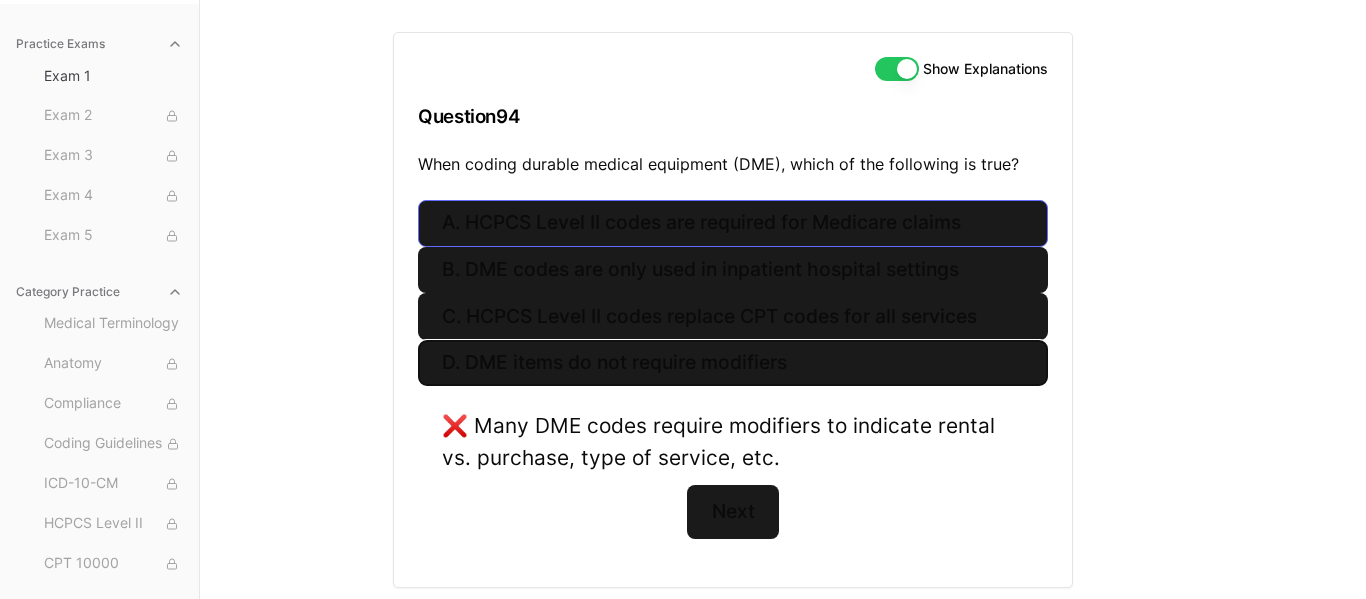 click on "A. HCPCS Level II codes are required for Medicare claims" at bounding box center (733, 223) 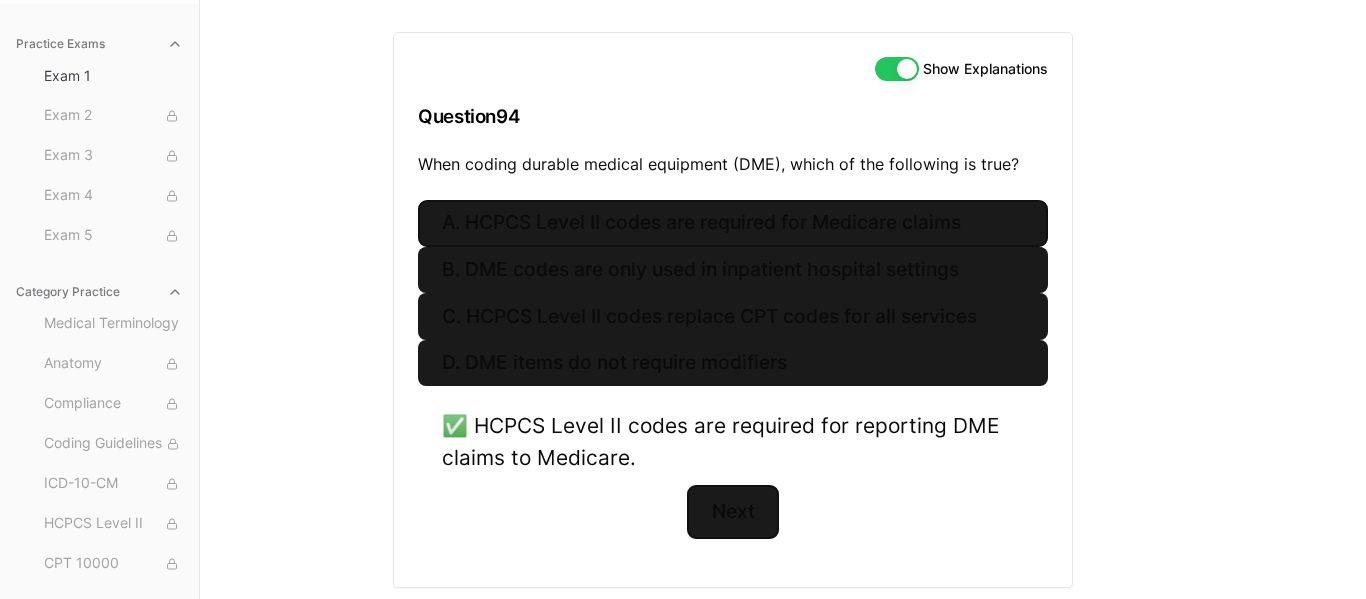 click on "Next" at bounding box center (732, 512) 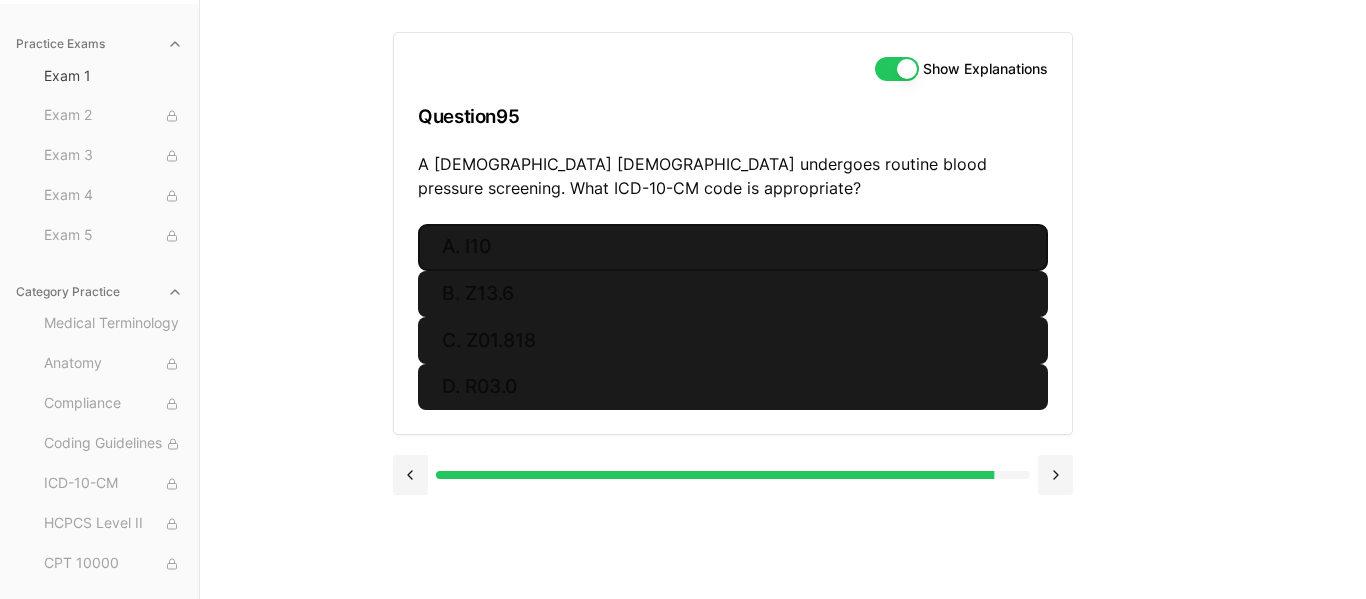 click on "A. I10" at bounding box center [733, 247] 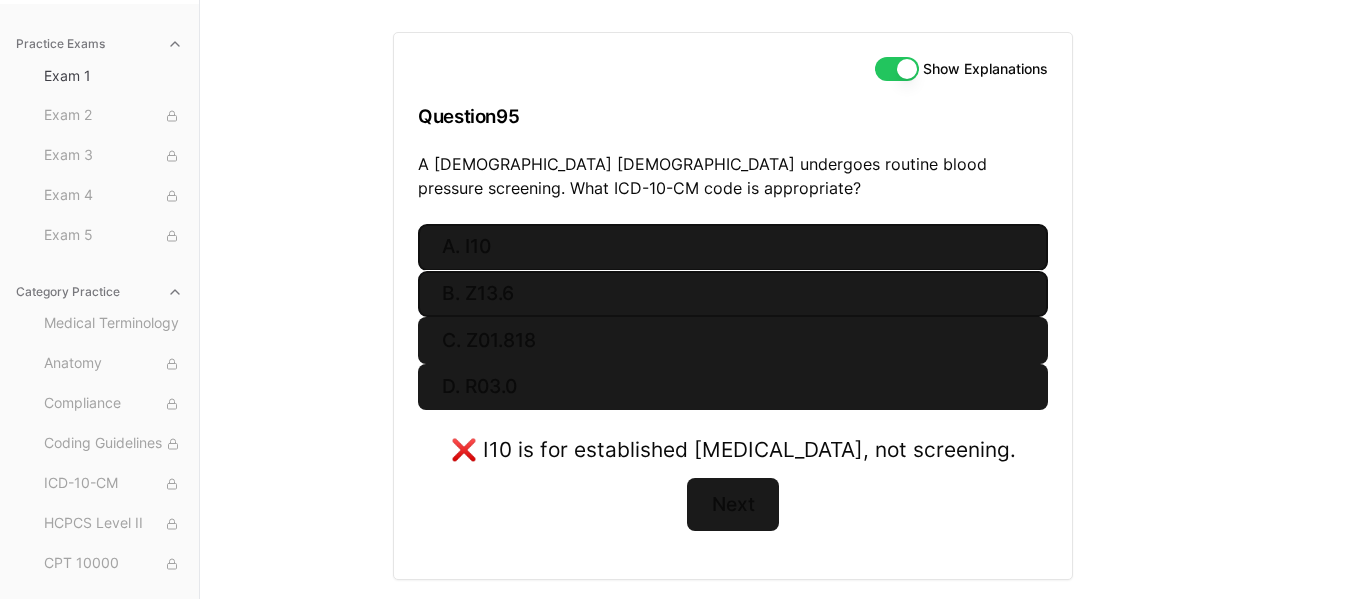 click on "B. Z13.6" at bounding box center [733, 294] 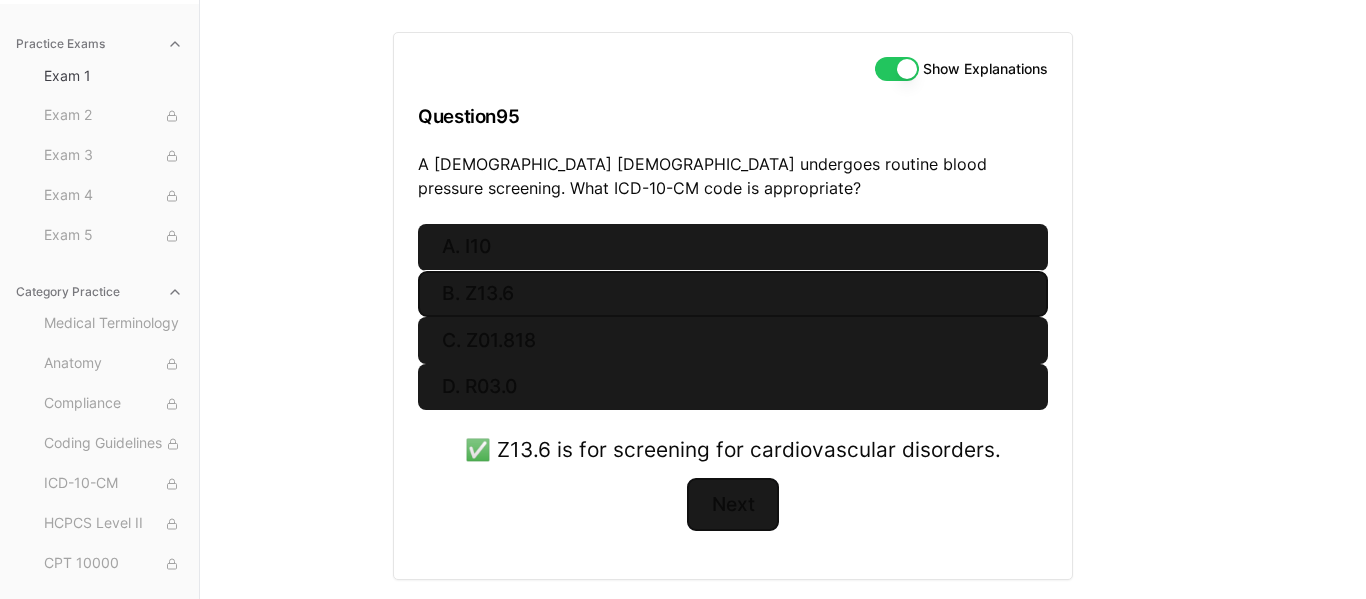 click on "Next" at bounding box center (732, 505) 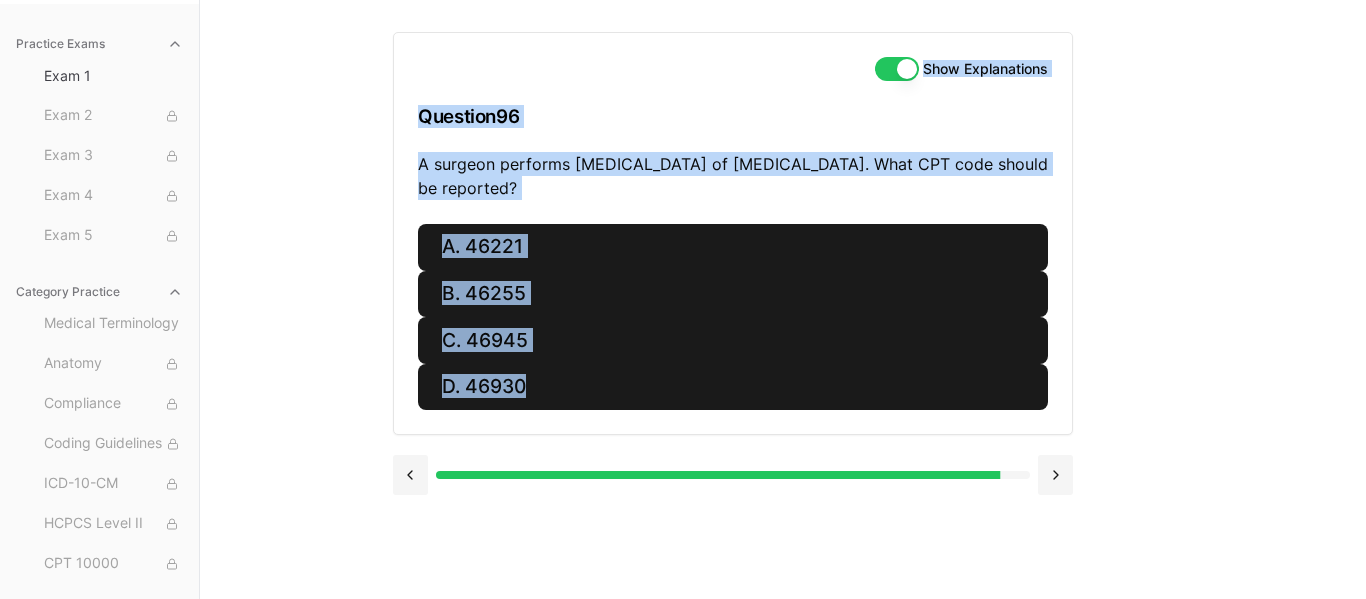 scroll, scrollTop: 171, scrollLeft: 0, axis: vertical 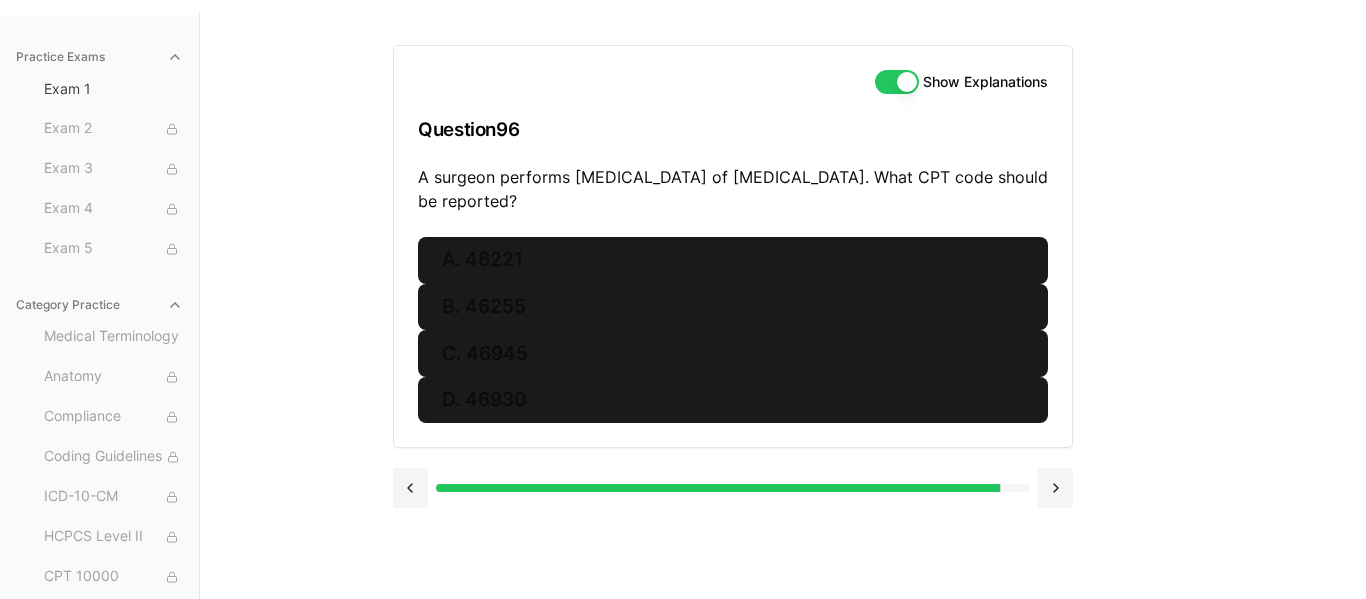 drag, startPoint x: 741, startPoint y: 519, endPoint x: 793, endPoint y: 476, distance: 67.47592 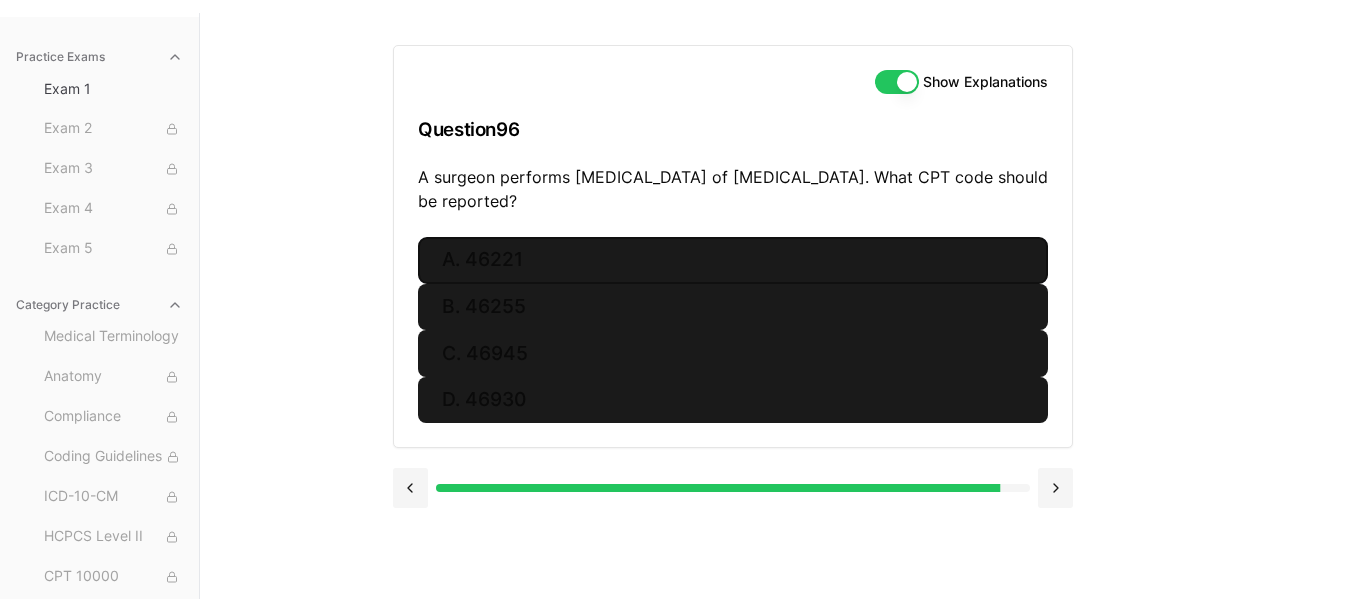 click on "A. 46221" at bounding box center (733, 260) 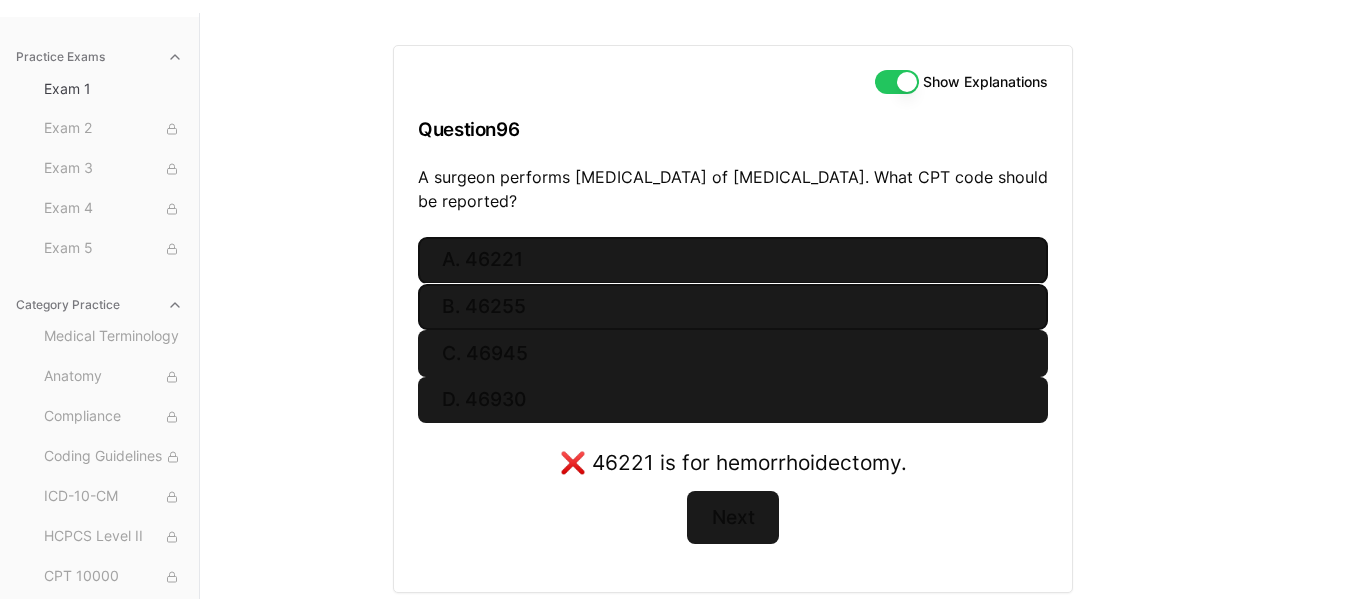 click on "B. 46255" at bounding box center [733, 307] 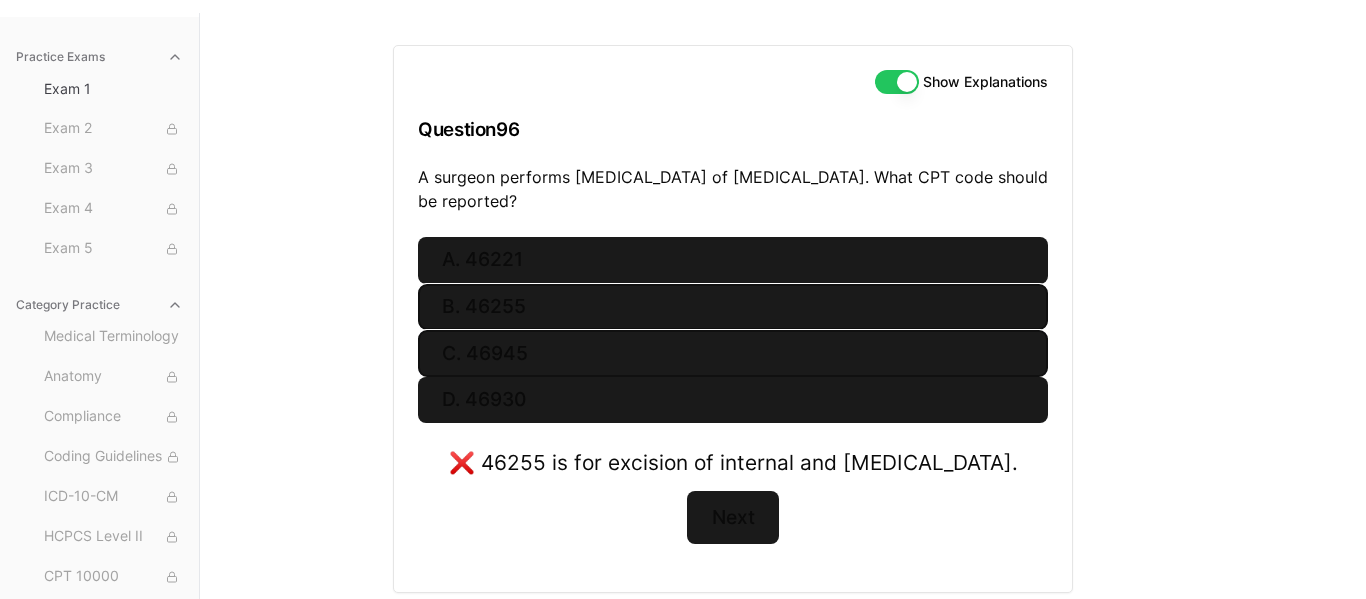 click on "C. 46945" at bounding box center (733, 353) 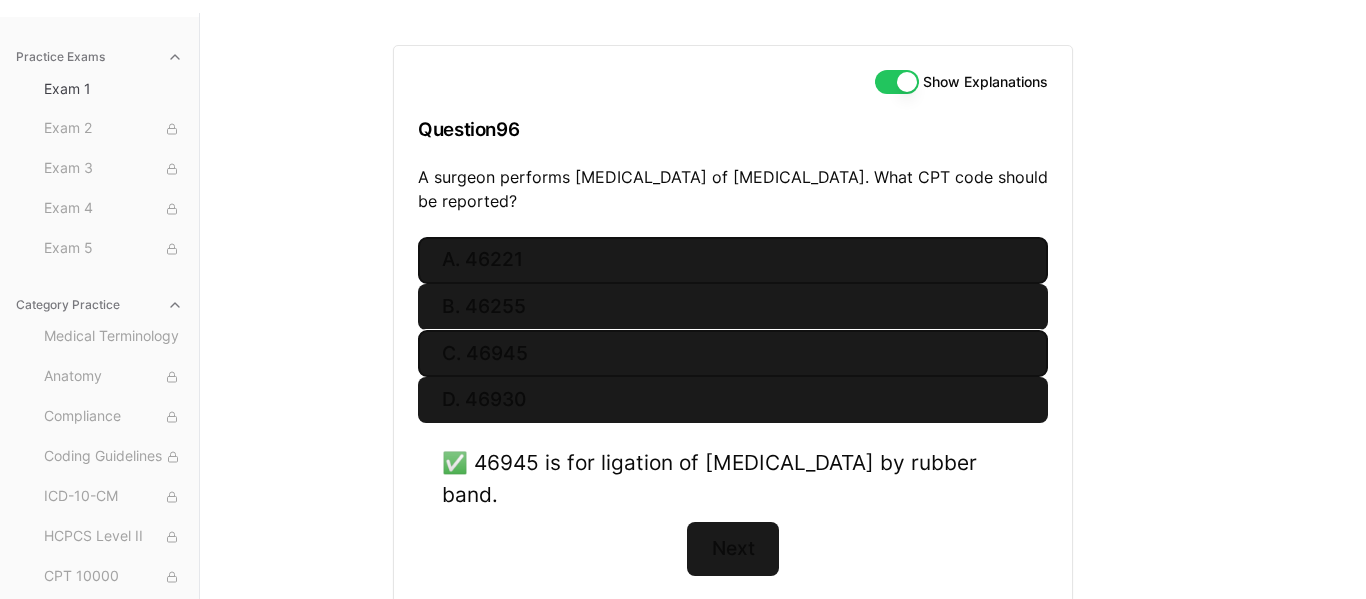 click on "A. 46221" at bounding box center (733, 260) 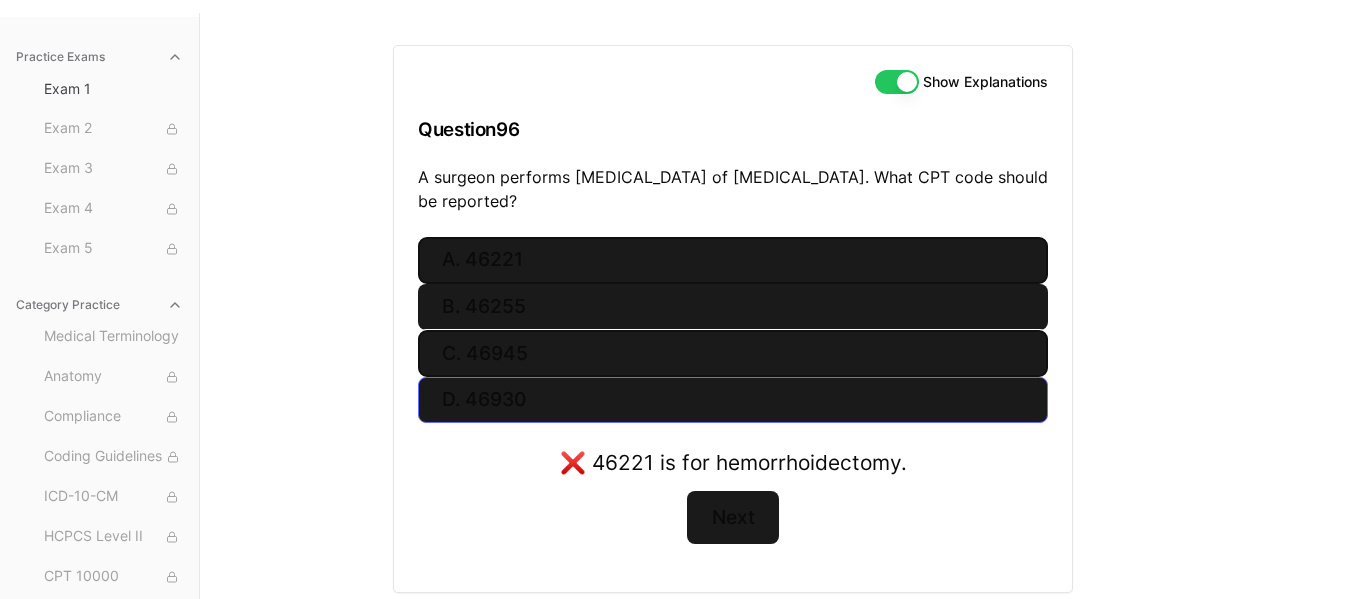 drag, startPoint x: 652, startPoint y: 349, endPoint x: 649, endPoint y: 397, distance: 48.09366 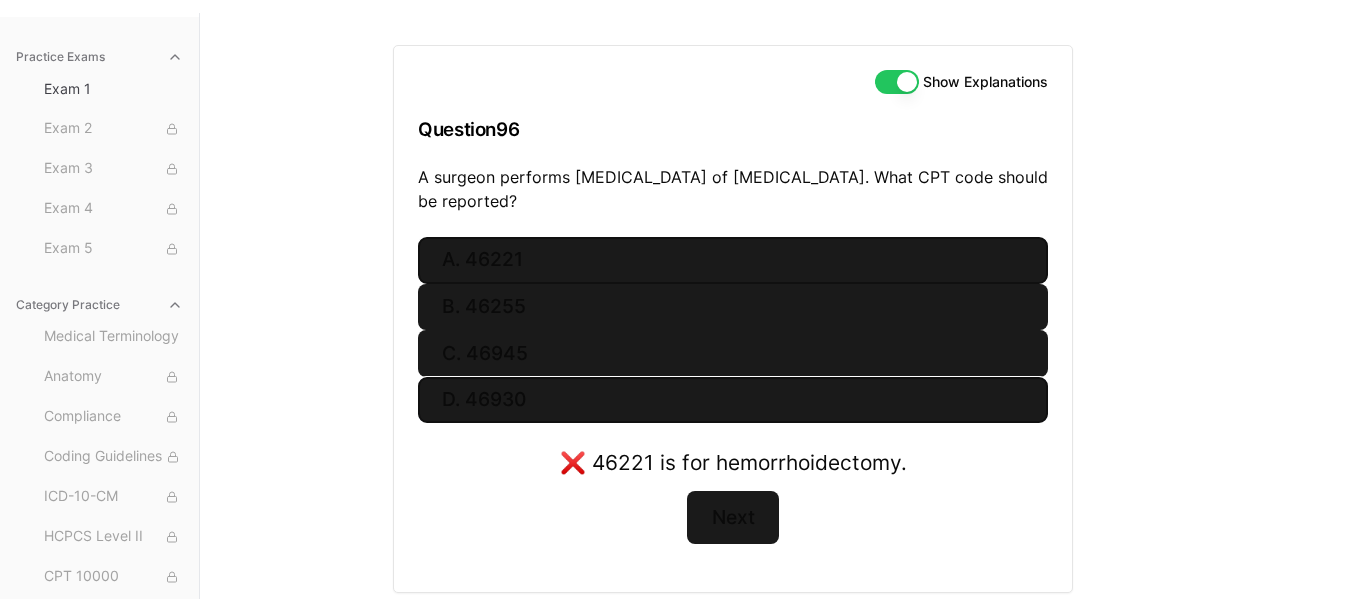 click on "D. 46930" at bounding box center (733, 400) 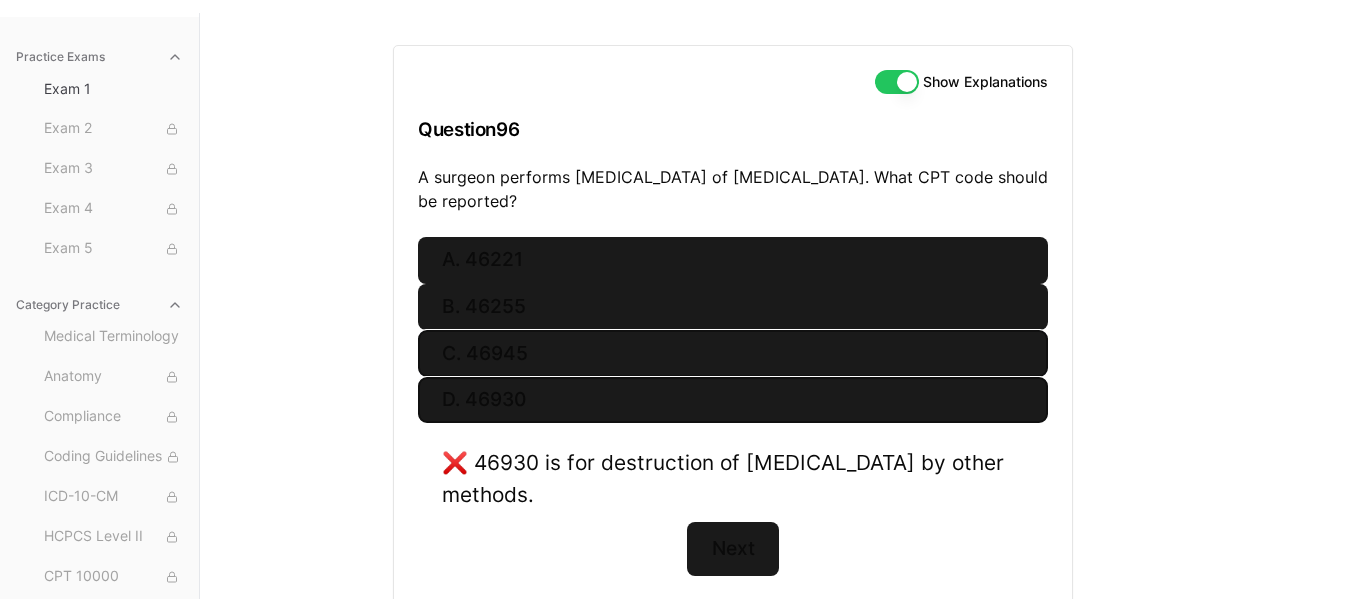 click on "C. 46945" at bounding box center (733, 353) 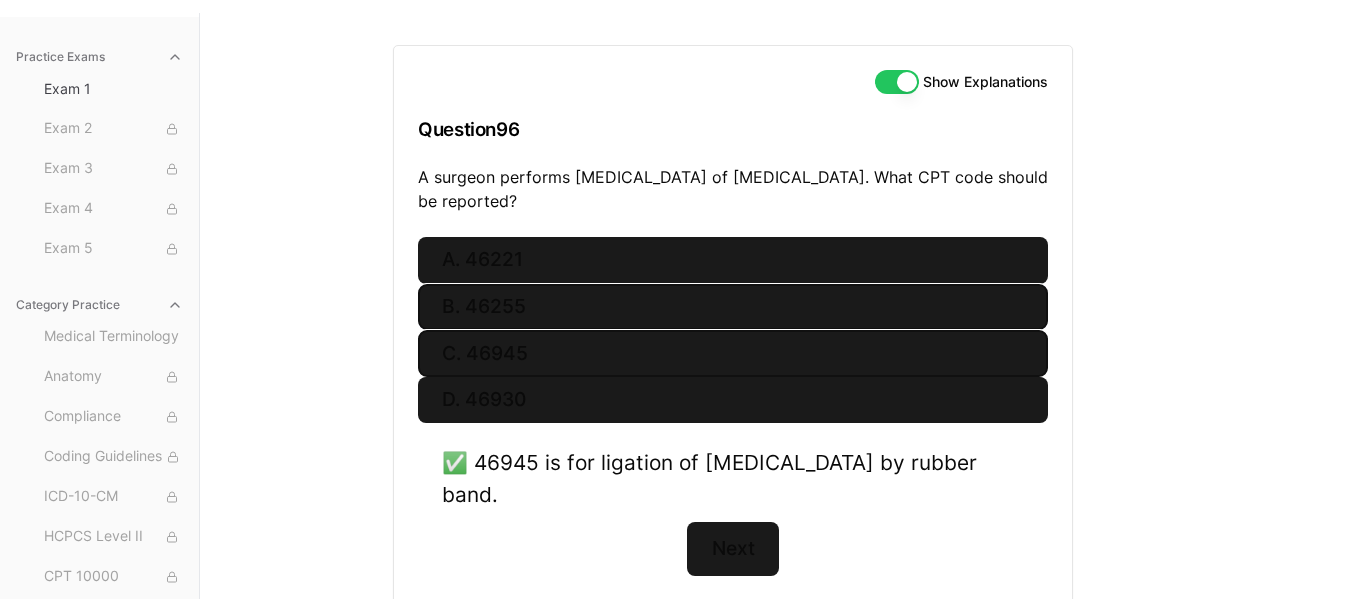 click on "B. 46255" at bounding box center [733, 307] 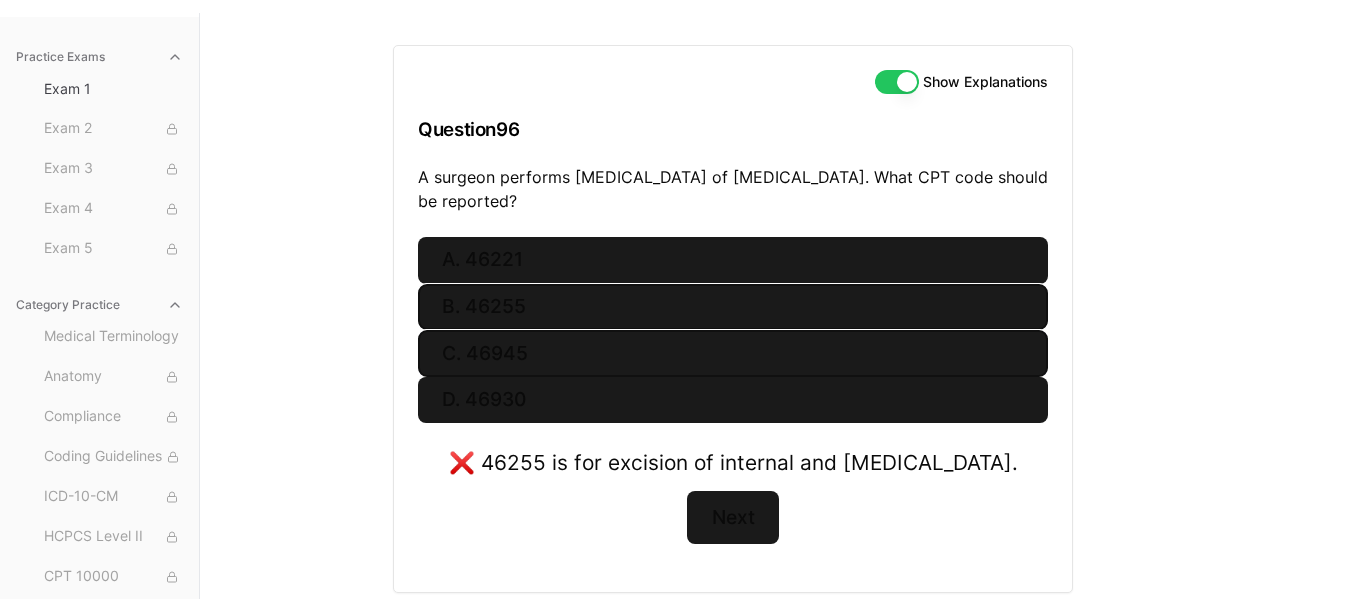 click on "C. 46945" at bounding box center (733, 353) 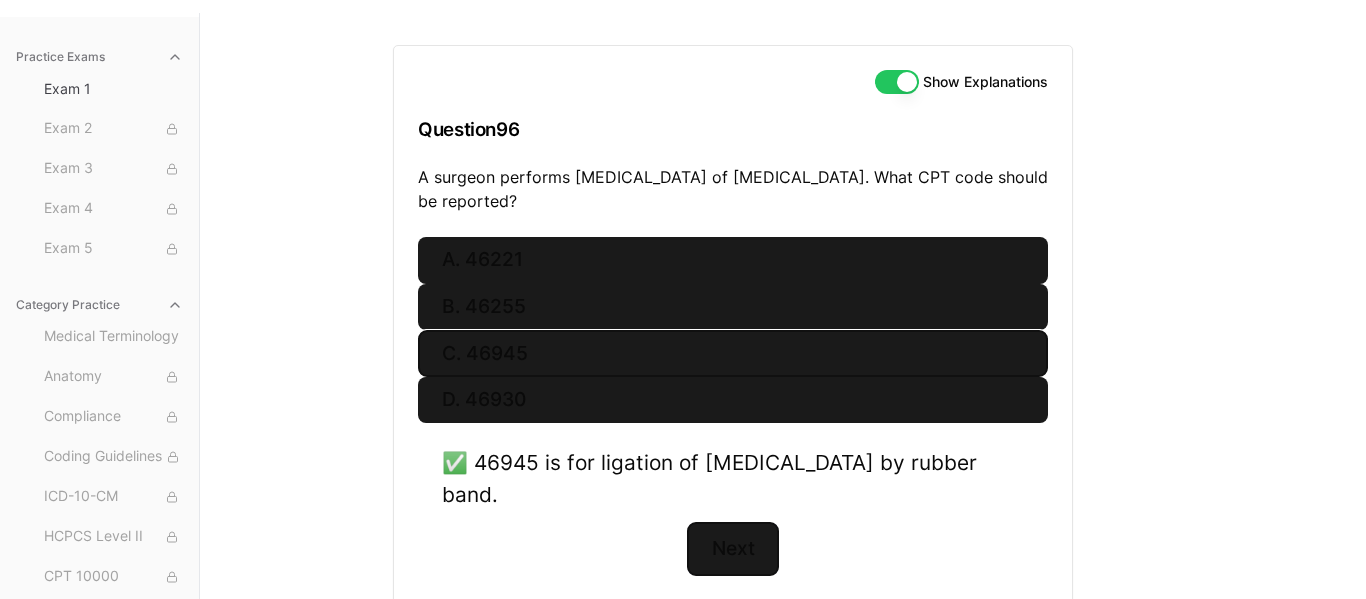 click on "Next" at bounding box center [732, 549] 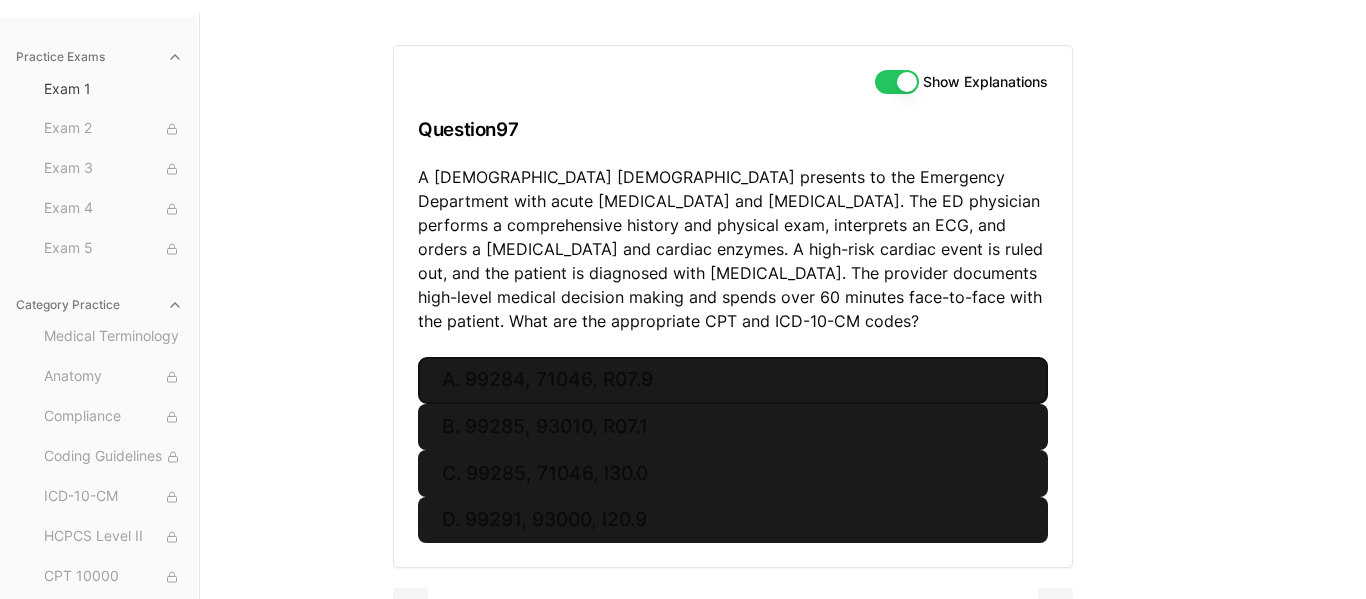 click on "A. 99284, 71046, R07.9" at bounding box center (733, 380) 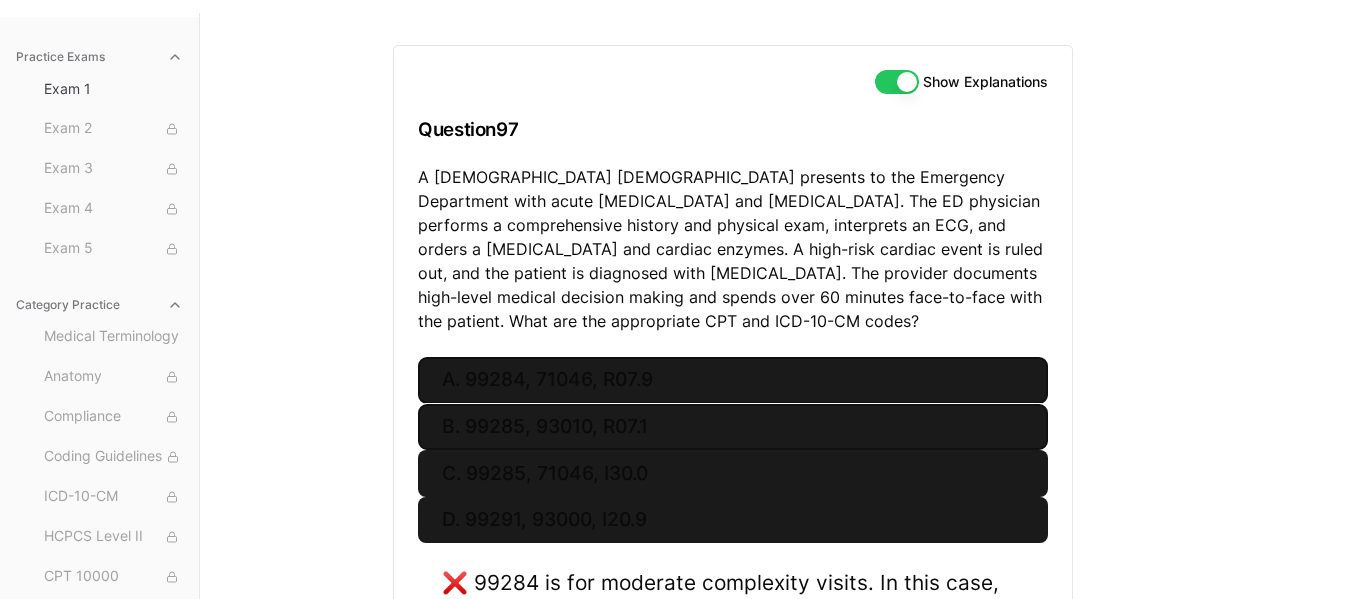 click on "B. 99285, 93010, R07.1" at bounding box center (733, 427) 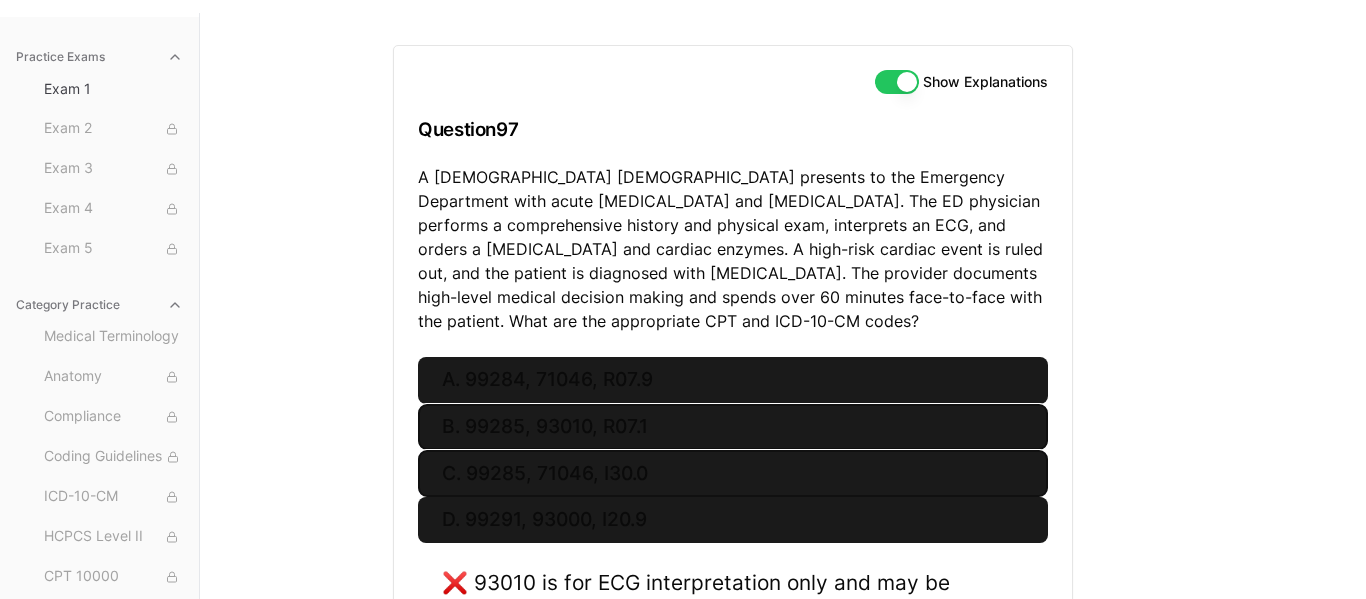 click on "C. 99285, 71046, I30.0" at bounding box center (733, 473) 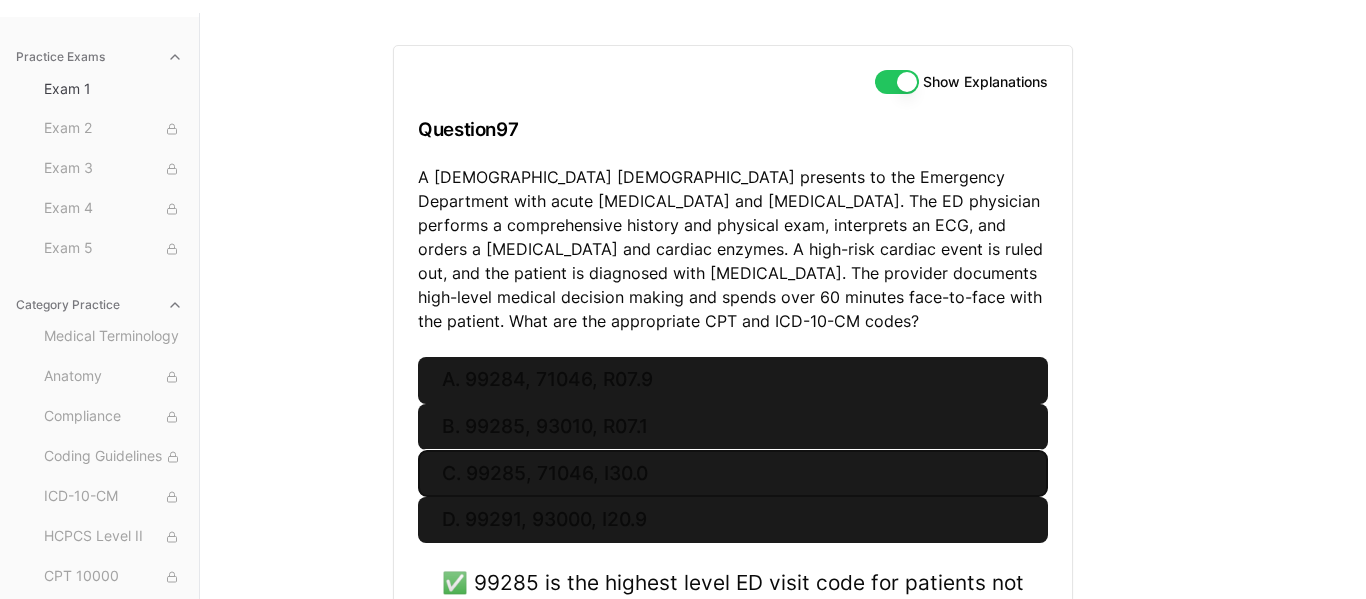 click on "Show Explanations Question  97 A [DEMOGRAPHIC_DATA] [DEMOGRAPHIC_DATA] presents to the Emergency Department with acute [MEDICAL_DATA] and [MEDICAL_DATA]. The ED physician performs a comprehensive history and physical exam, interprets an ECG, and orders a [MEDICAL_DATA] and cardiac enzymes. A high-risk cardiac event is ruled out, and the patient is diagnosed with [MEDICAL_DATA]. The provider documents high-level medical decision making and spends over 60 minutes face-to-face with the patient. What are the appropriate CPT and ICD-10-CM codes? A. 99284, 71046, R07.9 B. 99285, 93010, R07.1 C. 99285, 71046, I30.0 D. 99291, 93000, I20.9 ✅ 99285 is the highest level ED visit code for patients not admitted, requiring high-complexity medical decision making. 71046 is a two-view [MEDICAL_DATA], and I30.0 is the correct diagnosis for acute nonspecific [MEDICAL_DATA]. Next" at bounding box center [783, 403] 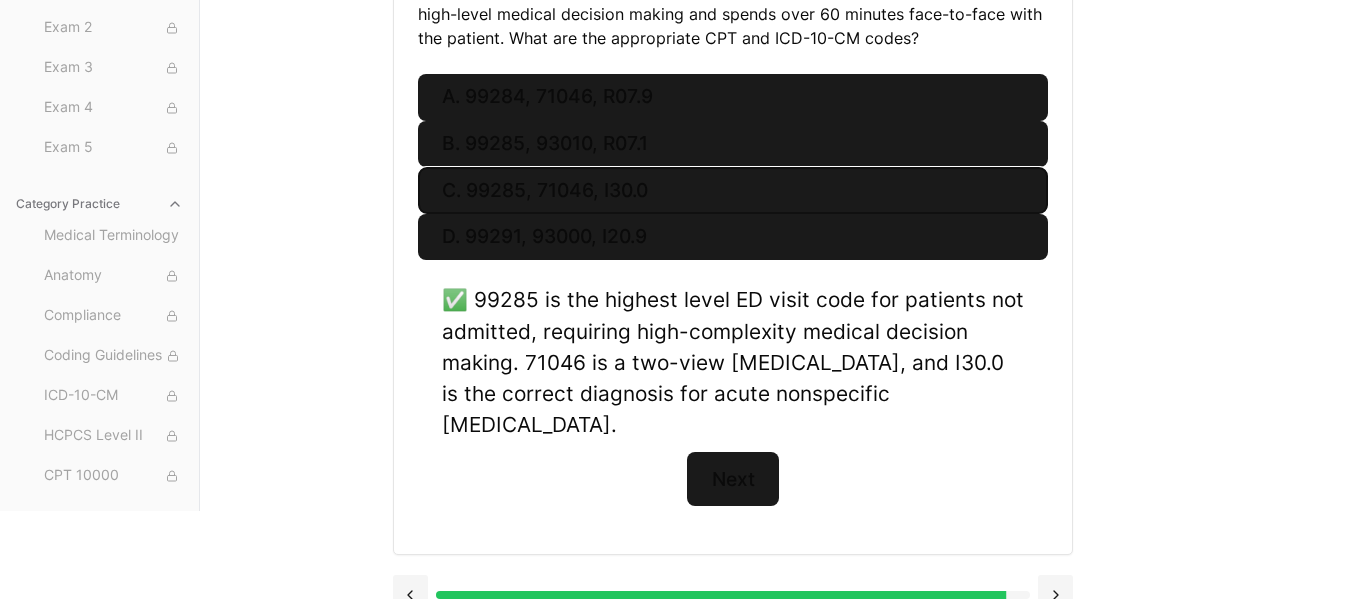scroll, scrollTop: 455, scrollLeft: 0, axis: vertical 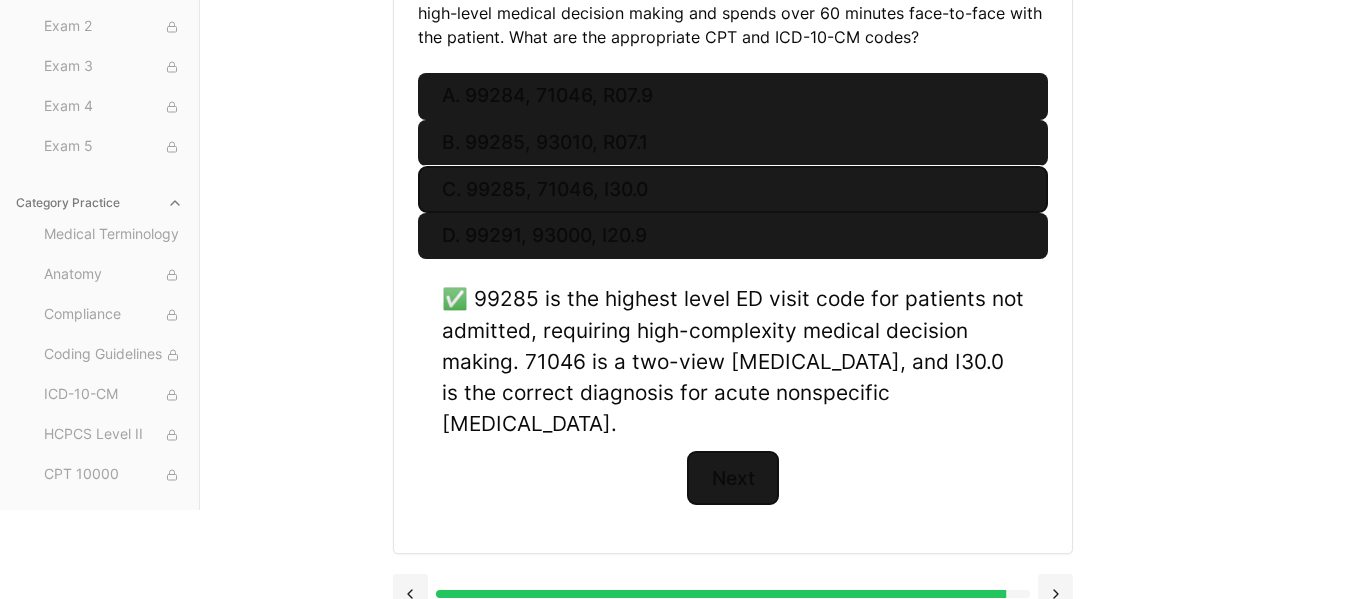 click on "Next" at bounding box center [732, 478] 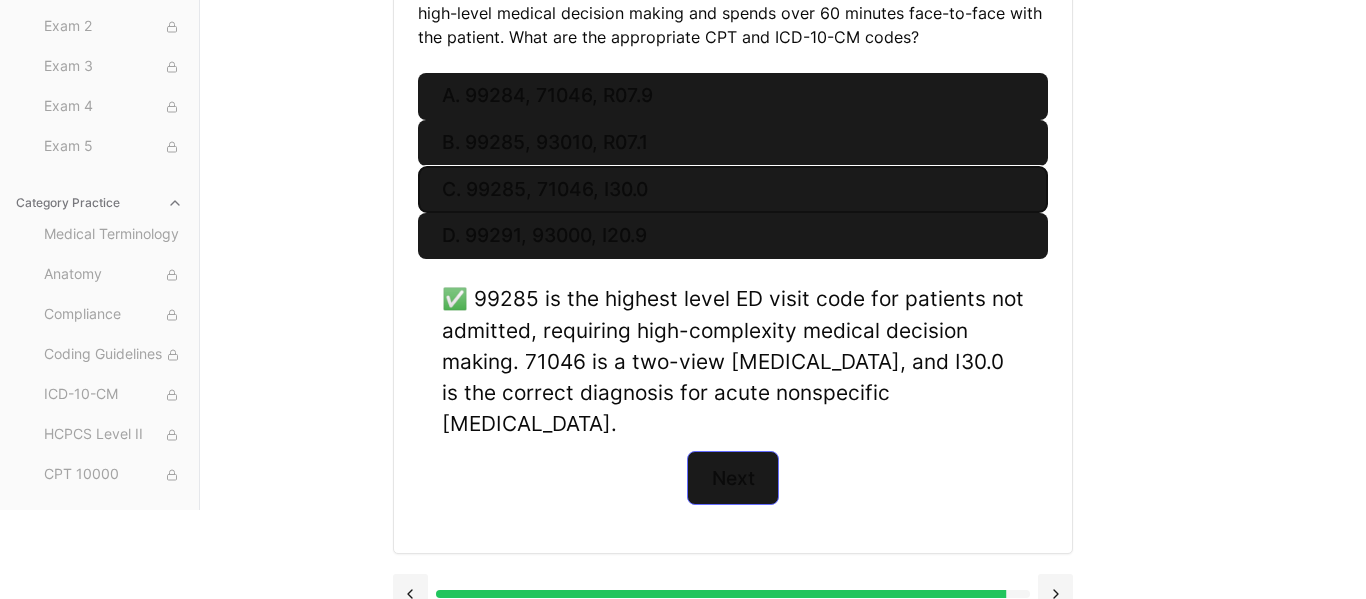 scroll, scrollTop: 184, scrollLeft: 0, axis: vertical 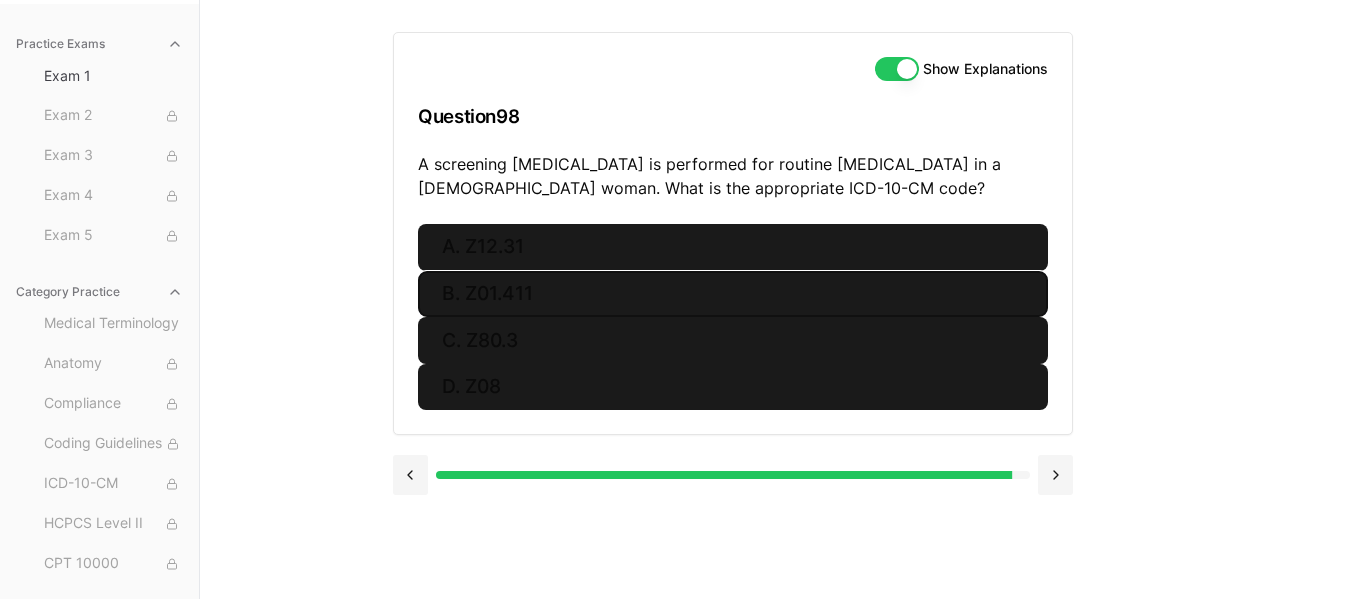 click on "B. Z01.411" at bounding box center (733, 294) 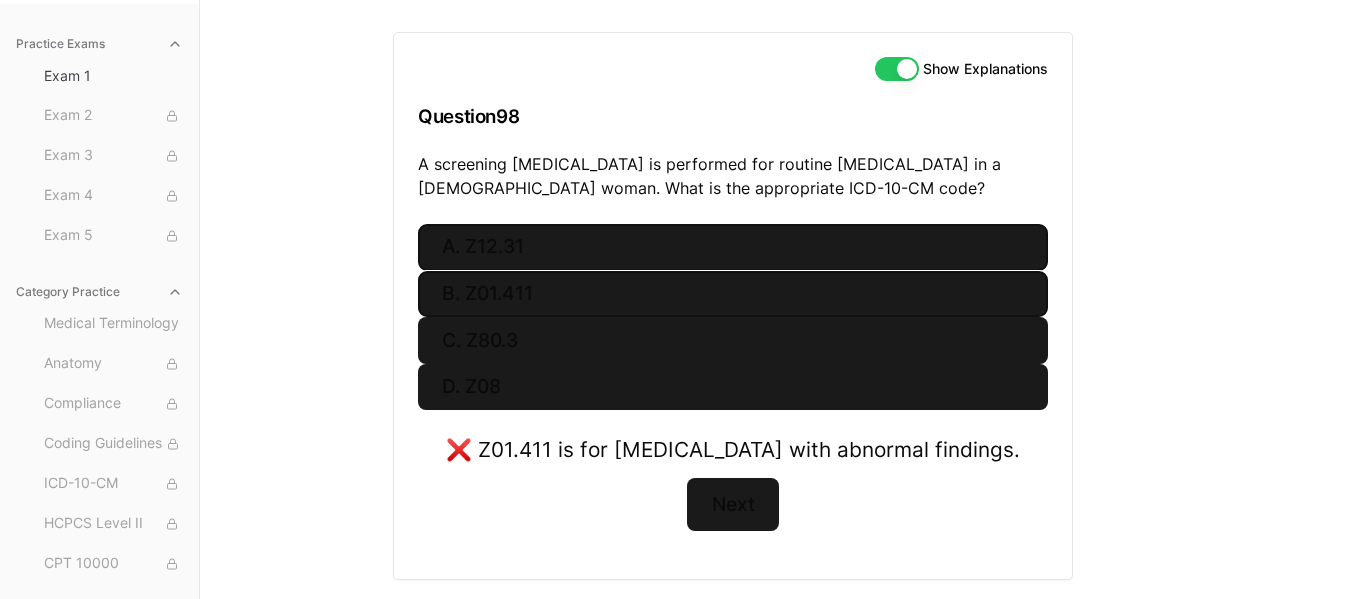 click on "A. Z12.31" at bounding box center [733, 247] 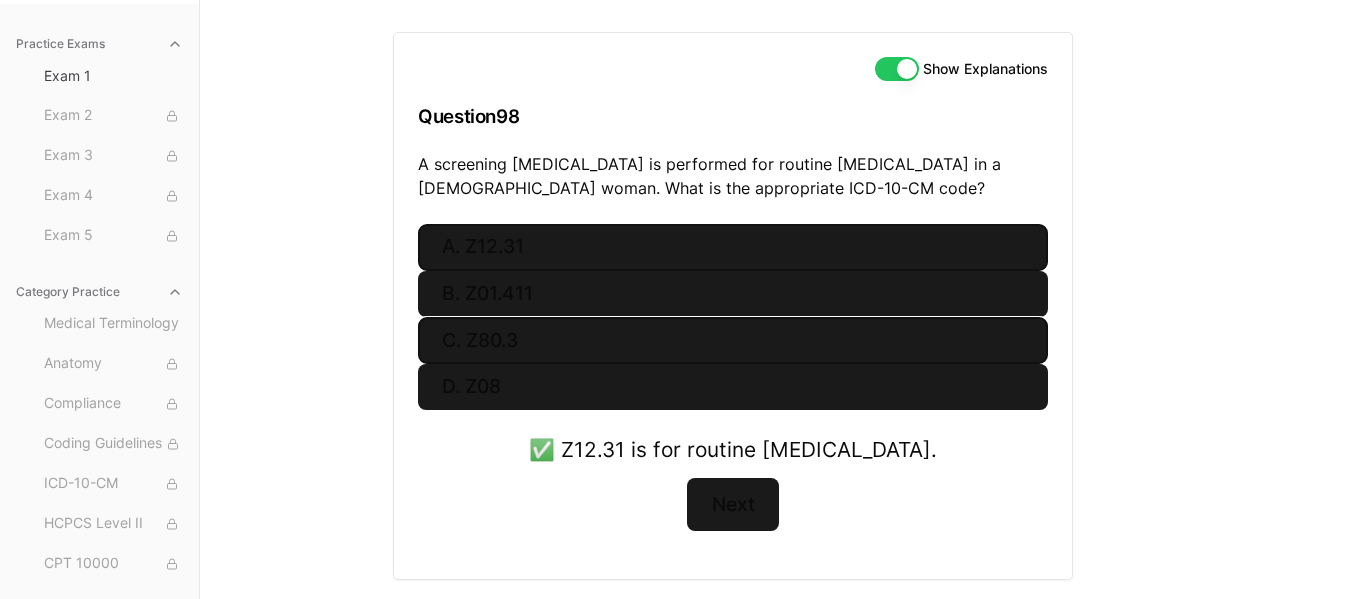 click on "C. Z80.3" at bounding box center (733, 340) 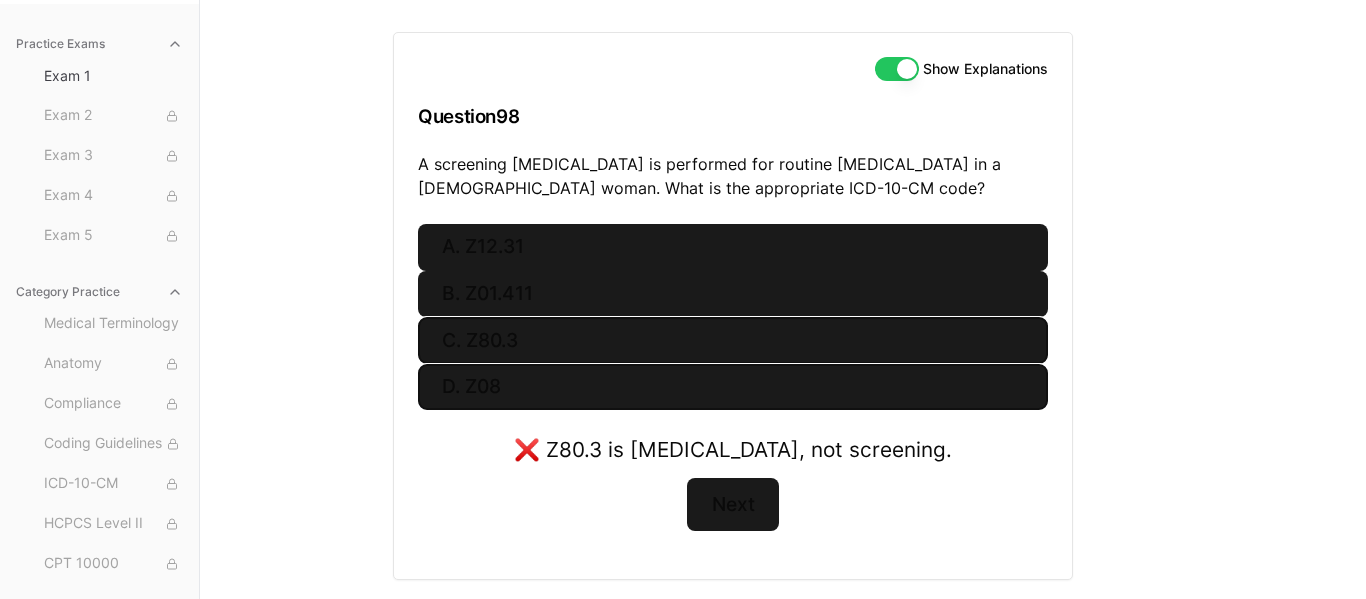 click on "D. Z08" at bounding box center (733, 387) 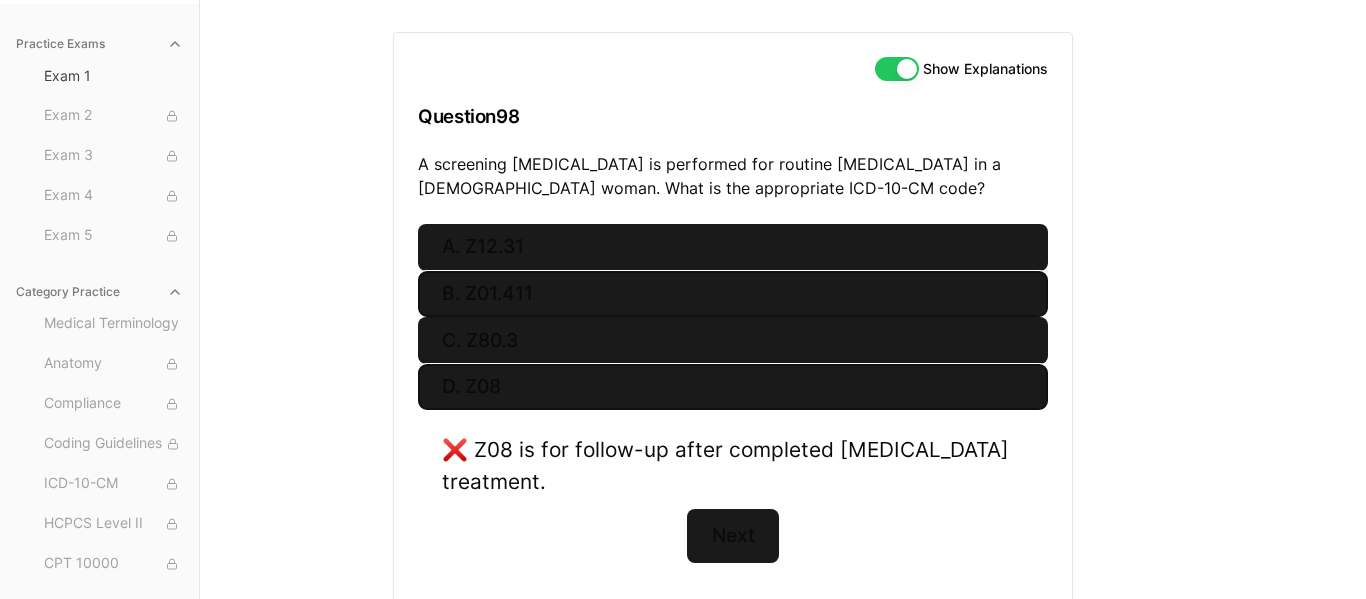 click on "B. Z01.411" at bounding box center (733, 294) 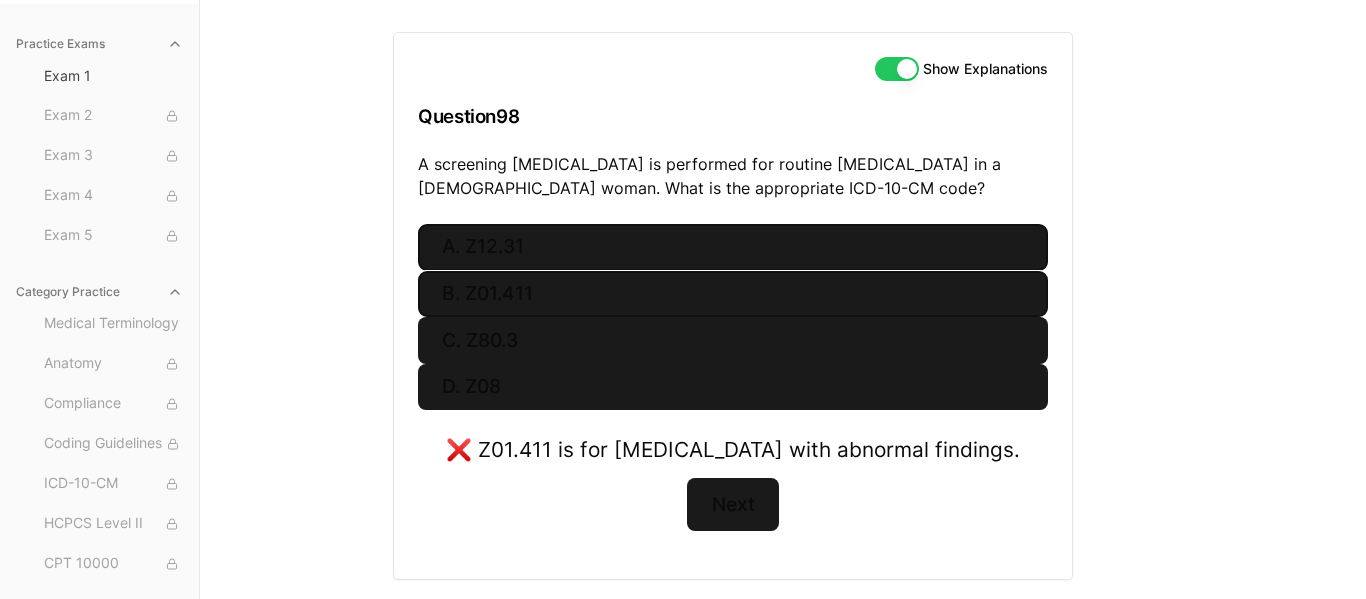 click on "A. Z12.31" at bounding box center [733, 247] 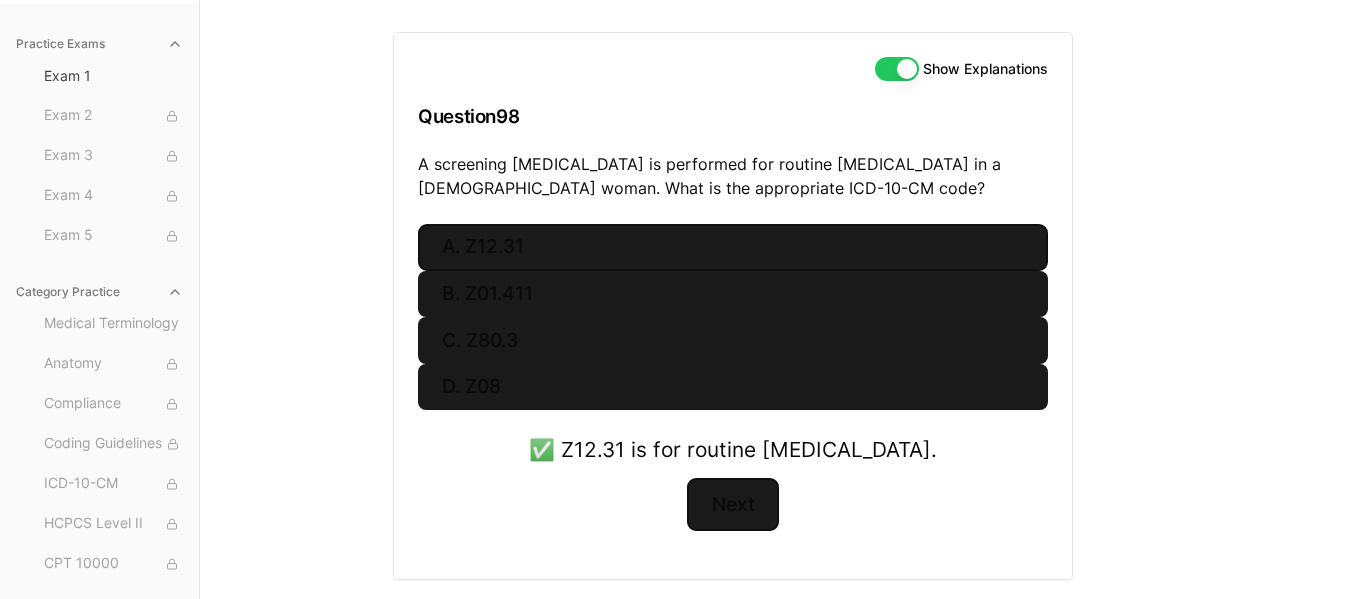 click on "Next" at bounding box center (732, 505) 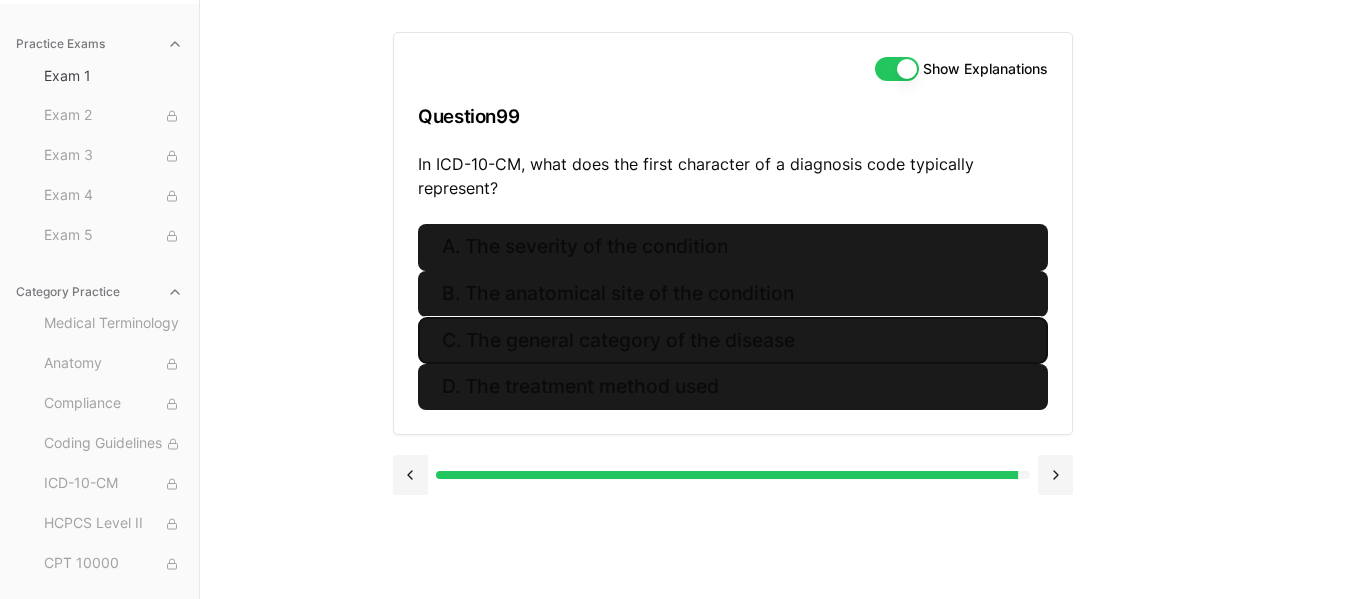 click on "C. The general category of the disease" at bounding box center (733, 340) 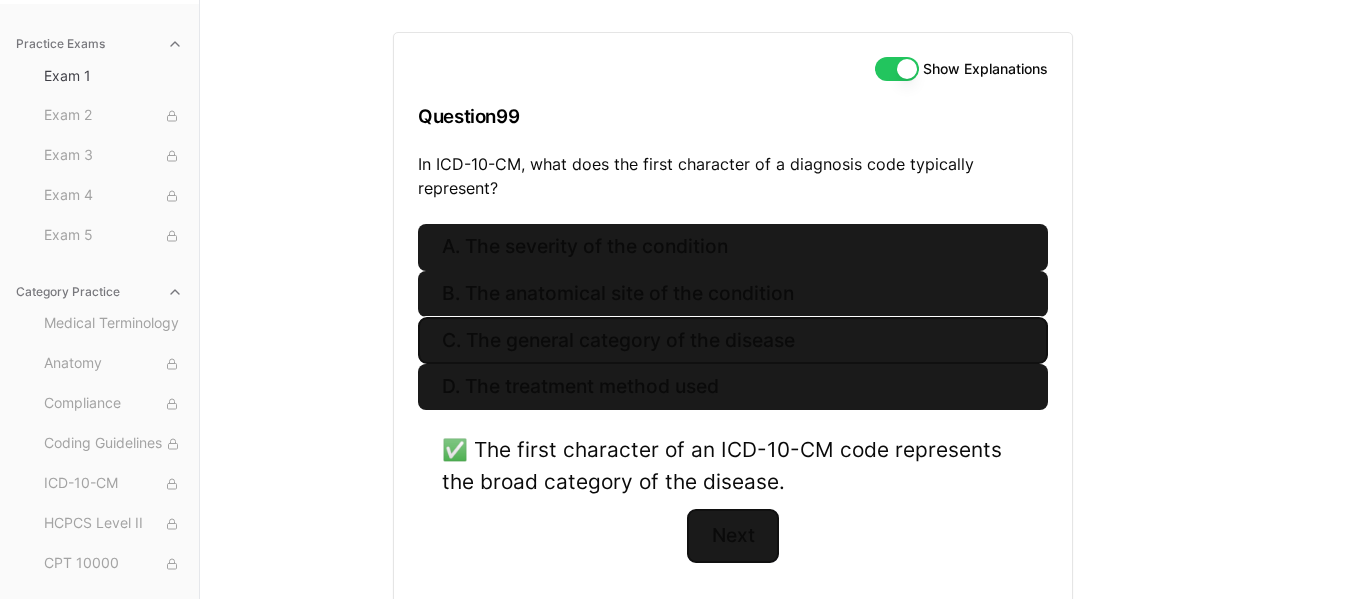 click on "Next" at bounding box center (732, 536) 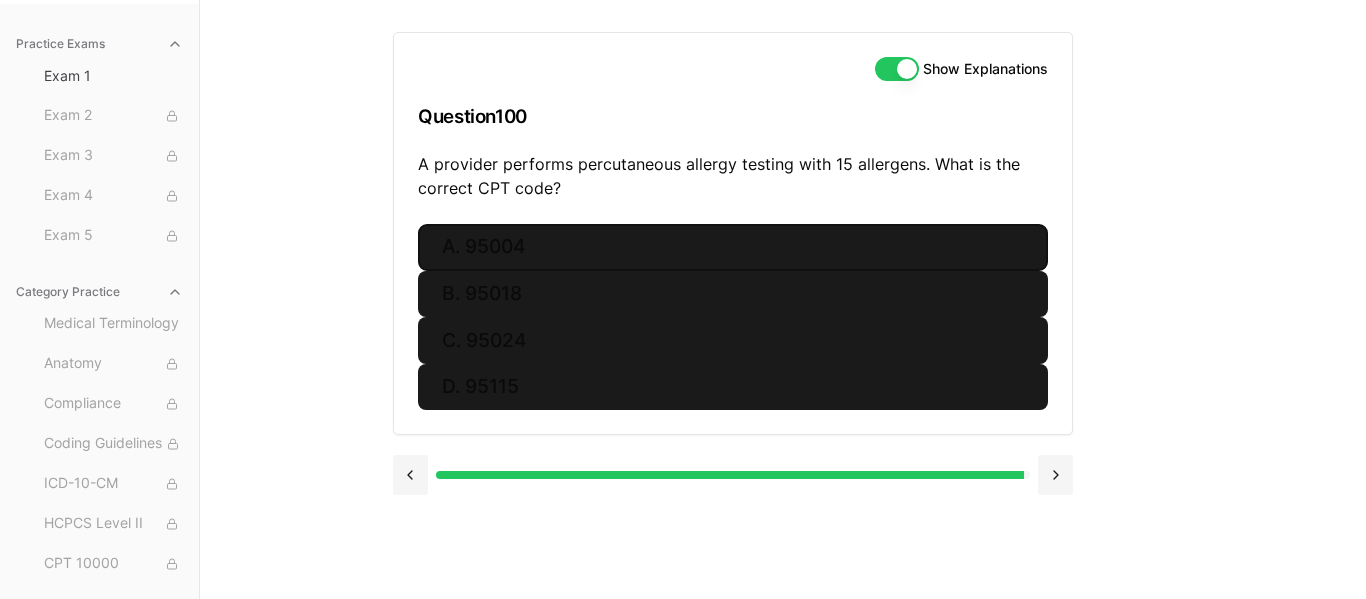 click on "A. 95004" at bounding box center (733, 247) 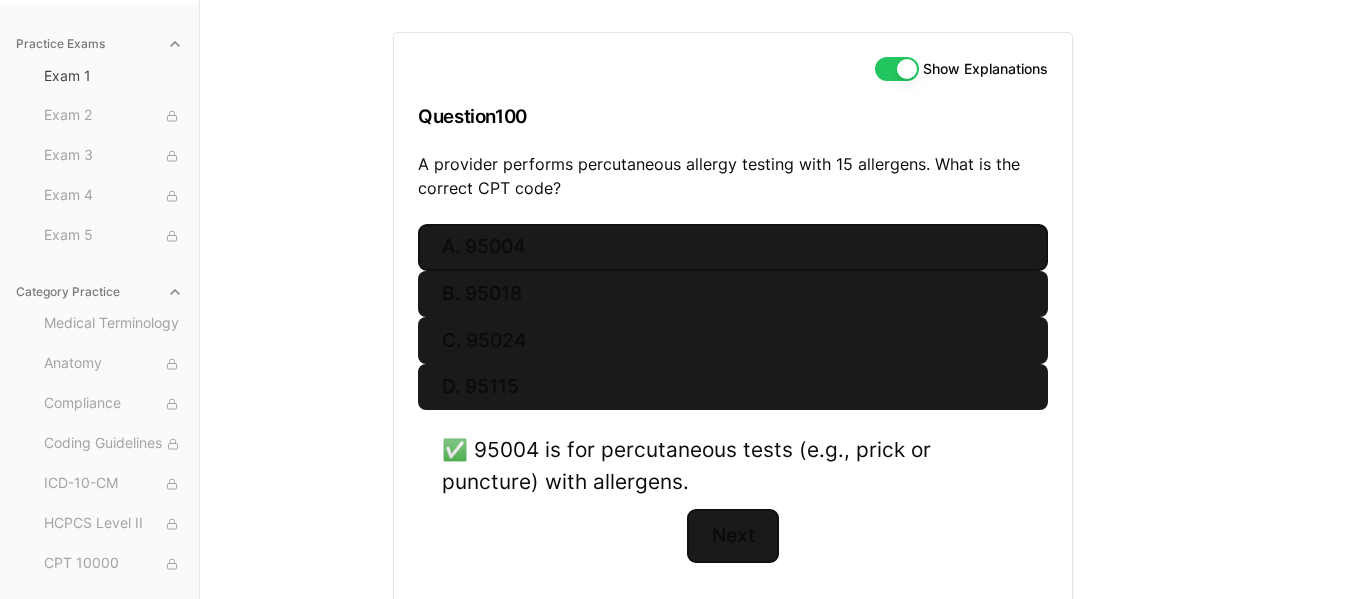 click on "Next" at bounding box center [732, 536] 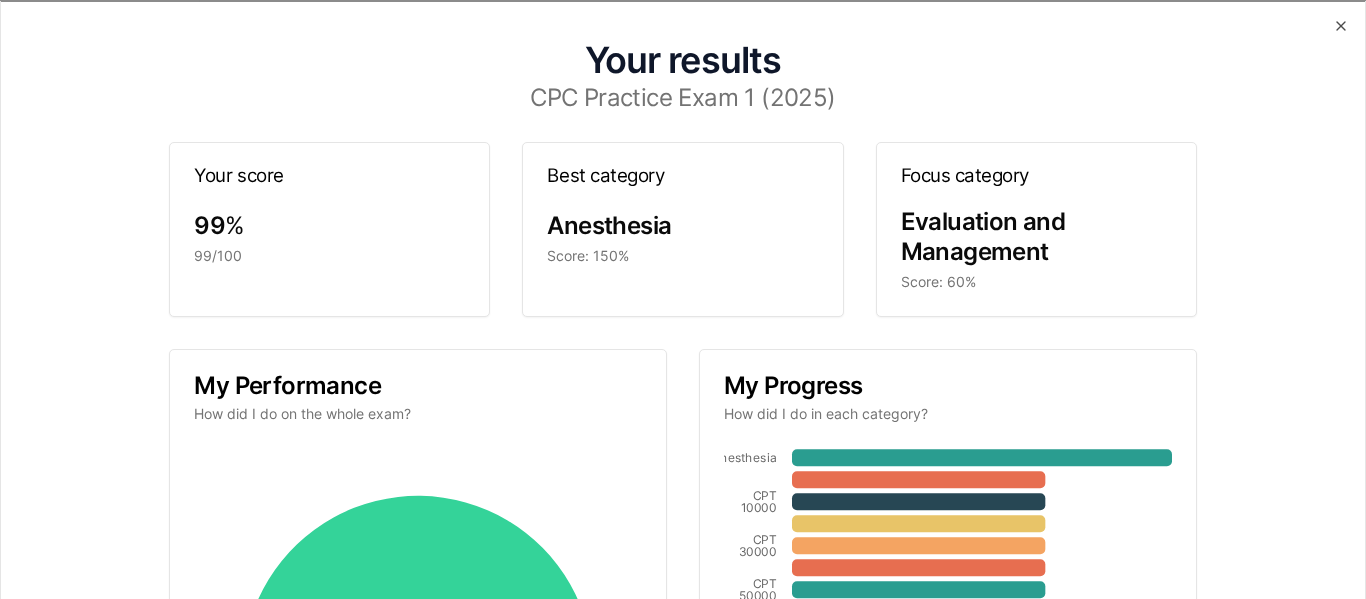 type 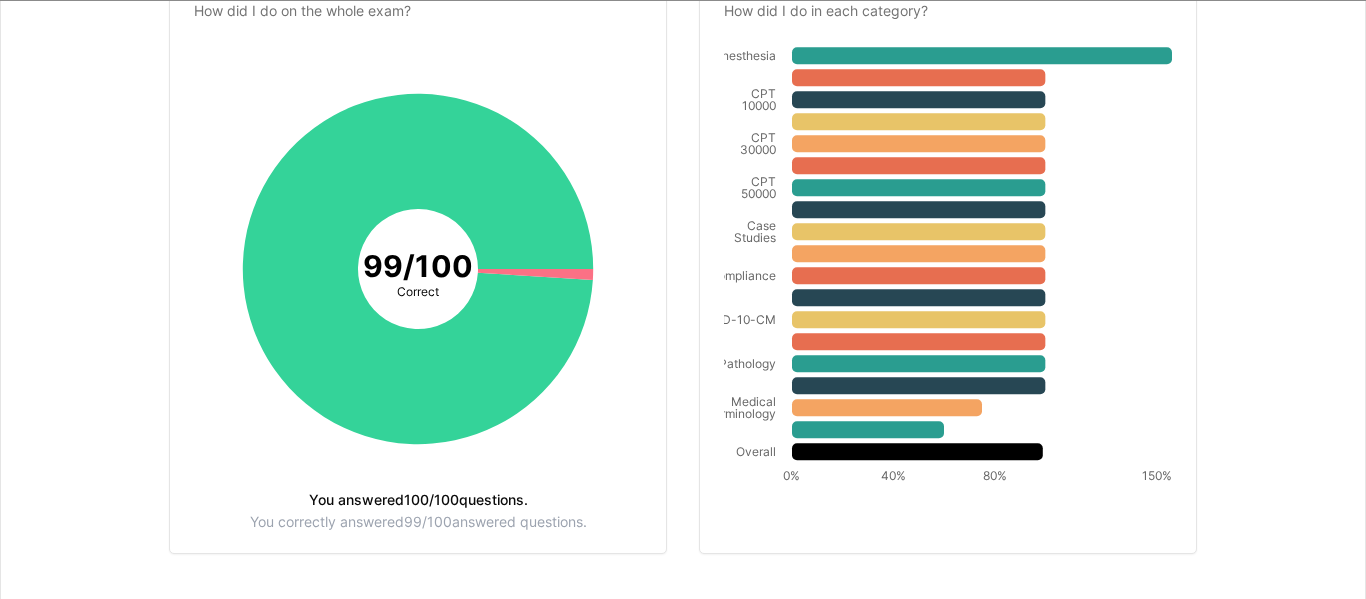 scroll, scrollTop: 429, scrollLeft: 0, axis: vertical 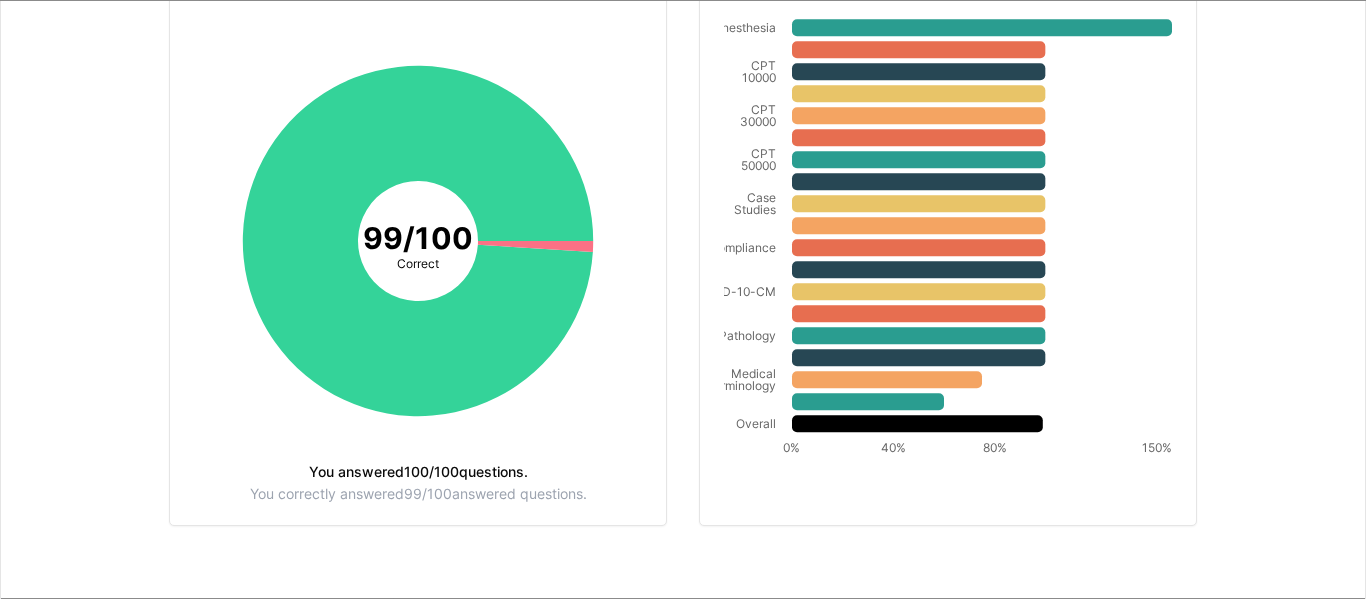 click on "Your results CPC Practice Exam 1 (2025) Your score 99 % 99/100 Best category Anesthesia Score: 150% Focus category Evaluation and Management Score: 60% My Performance How did I do on the whole exam? 99  /  100 Correct You answered  100  /  100  questions. You correctly answered  99  /  100  answered questions. My Progress How did I do in each category? Anesthesia CPT 10000 CPT 30000 CPT 50000 Case Studies Compliance ICD-10-CM Pathology Medical Terminology Overall 0% 40% 80% 150%" at bounding box center (683, 85) 